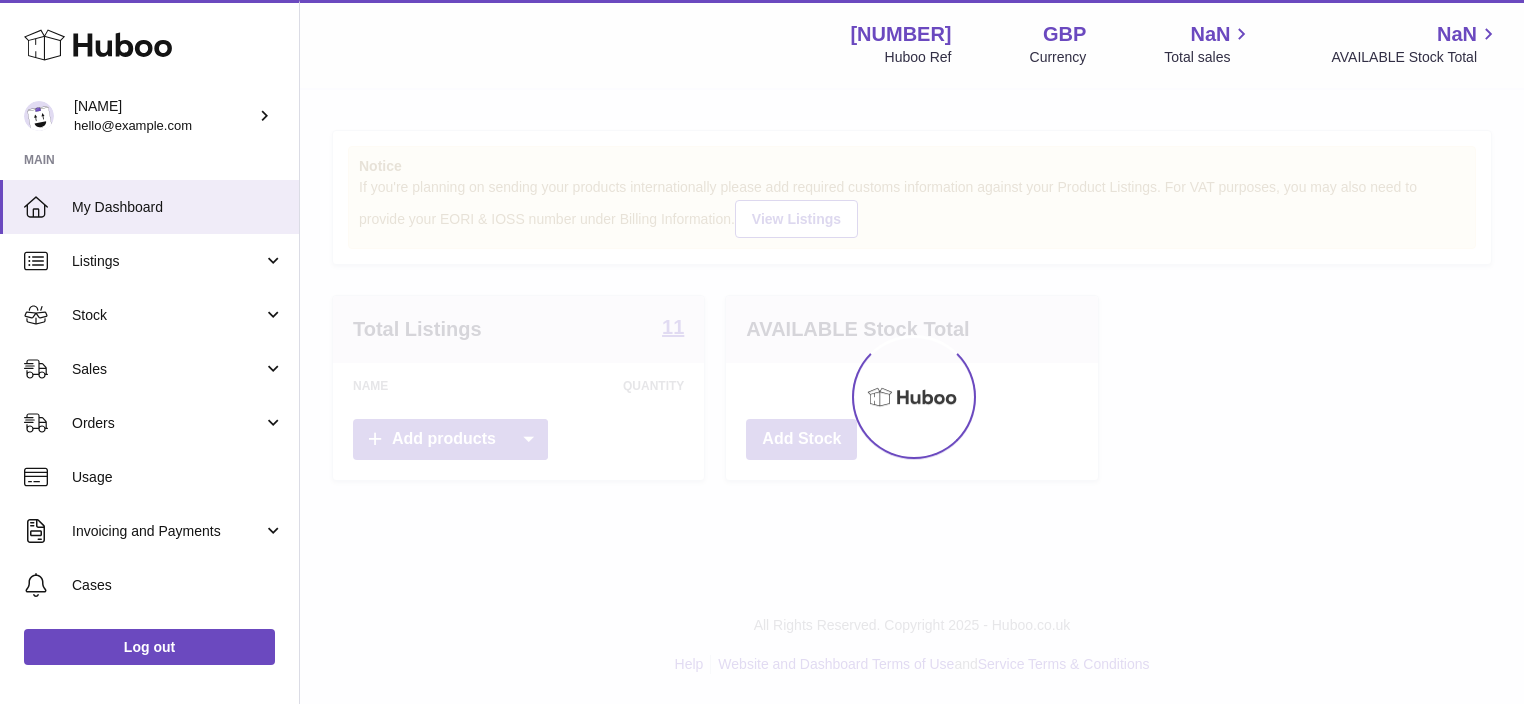 scroll, scrollTop: 0, scrollLeft: 0, axis: both 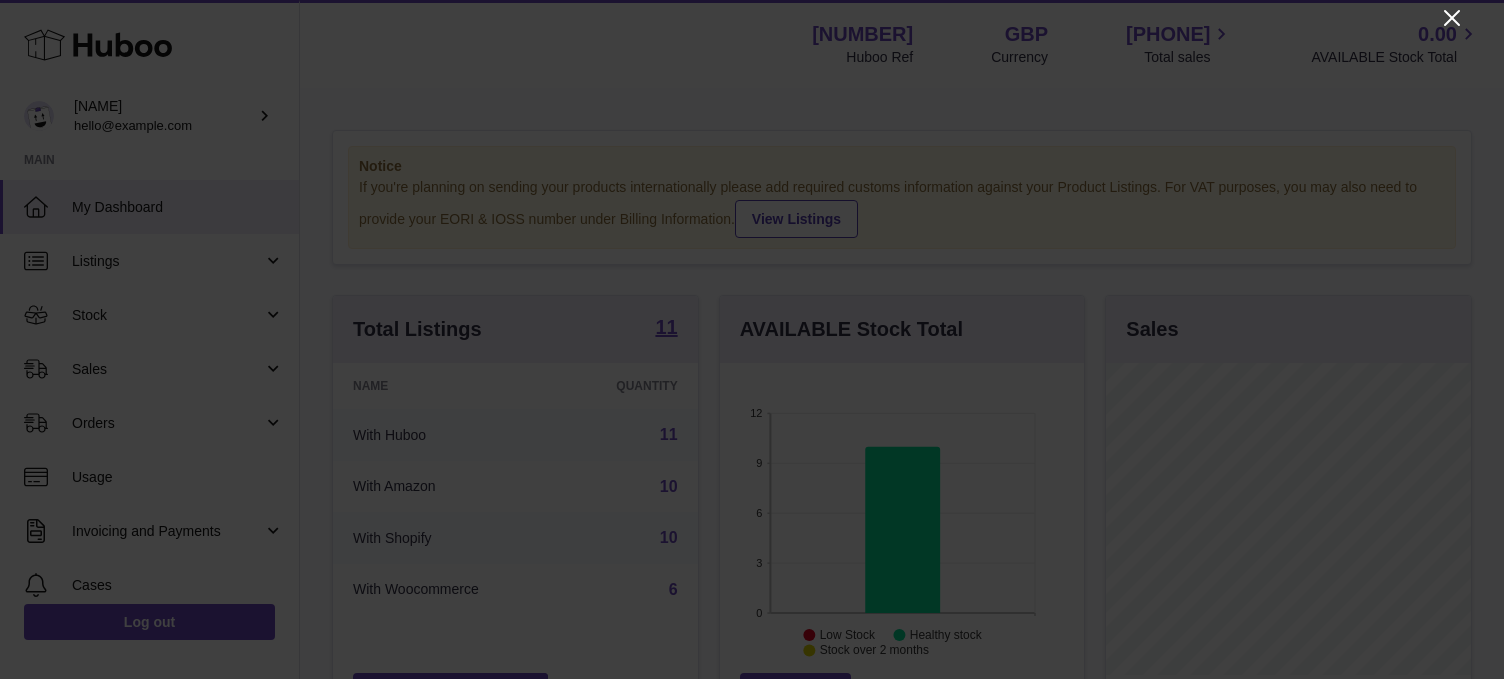 click 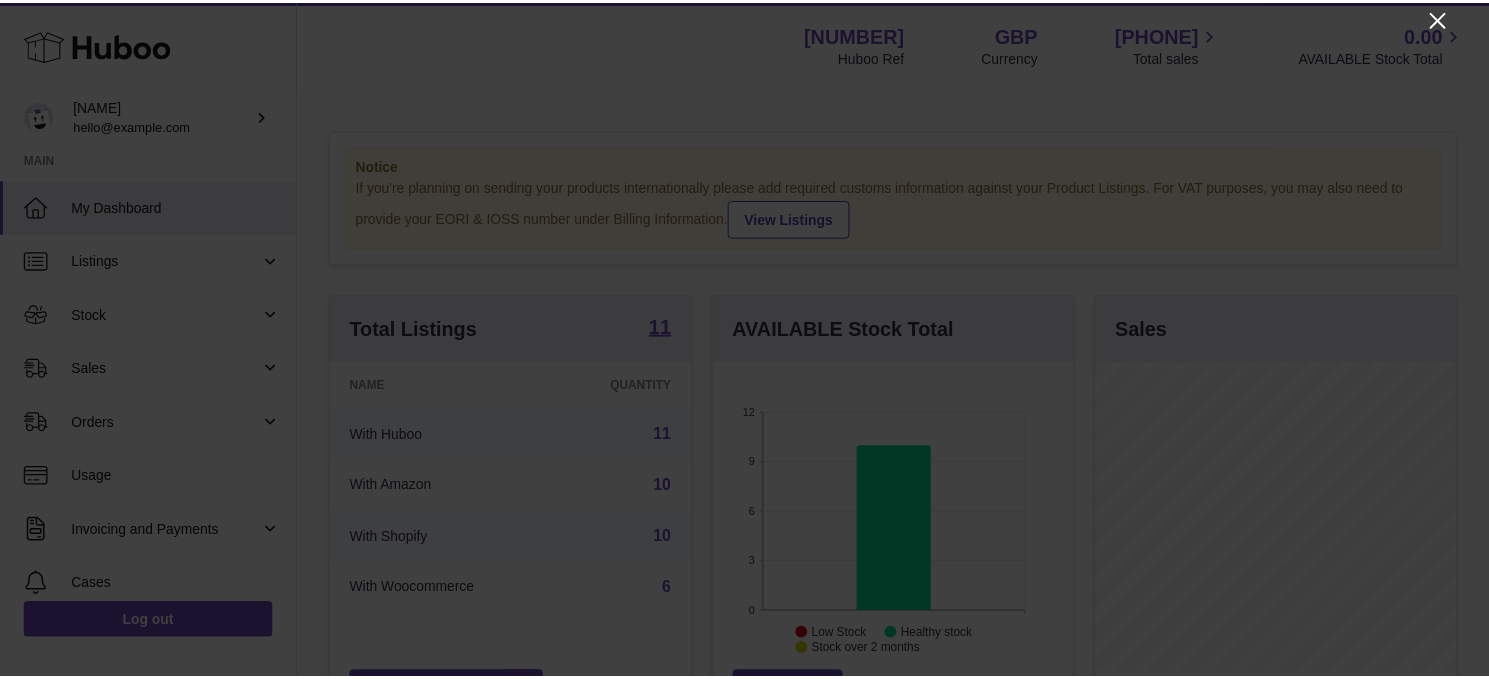 scroll, scrollTop: 312, scrollLeft: 360, axis: both 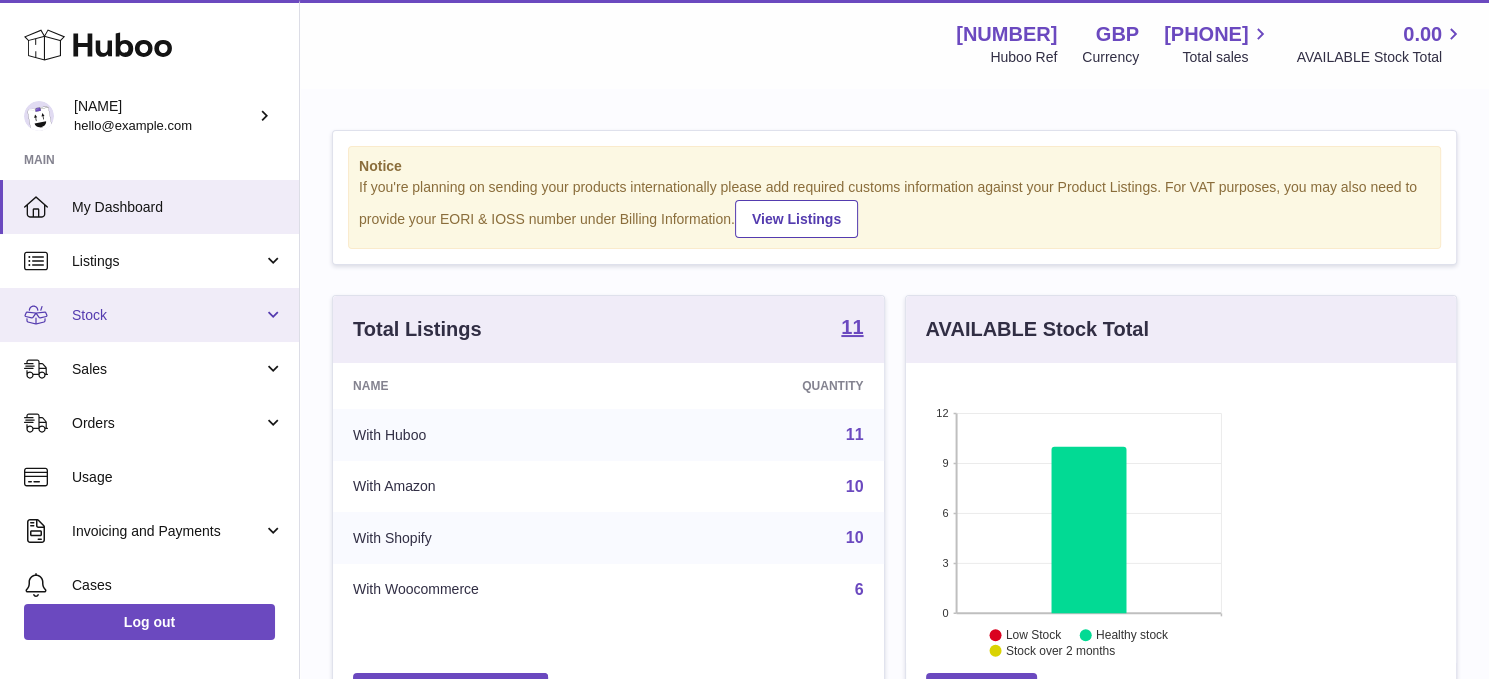 click on "Stock" at bounding box center [149, 315] 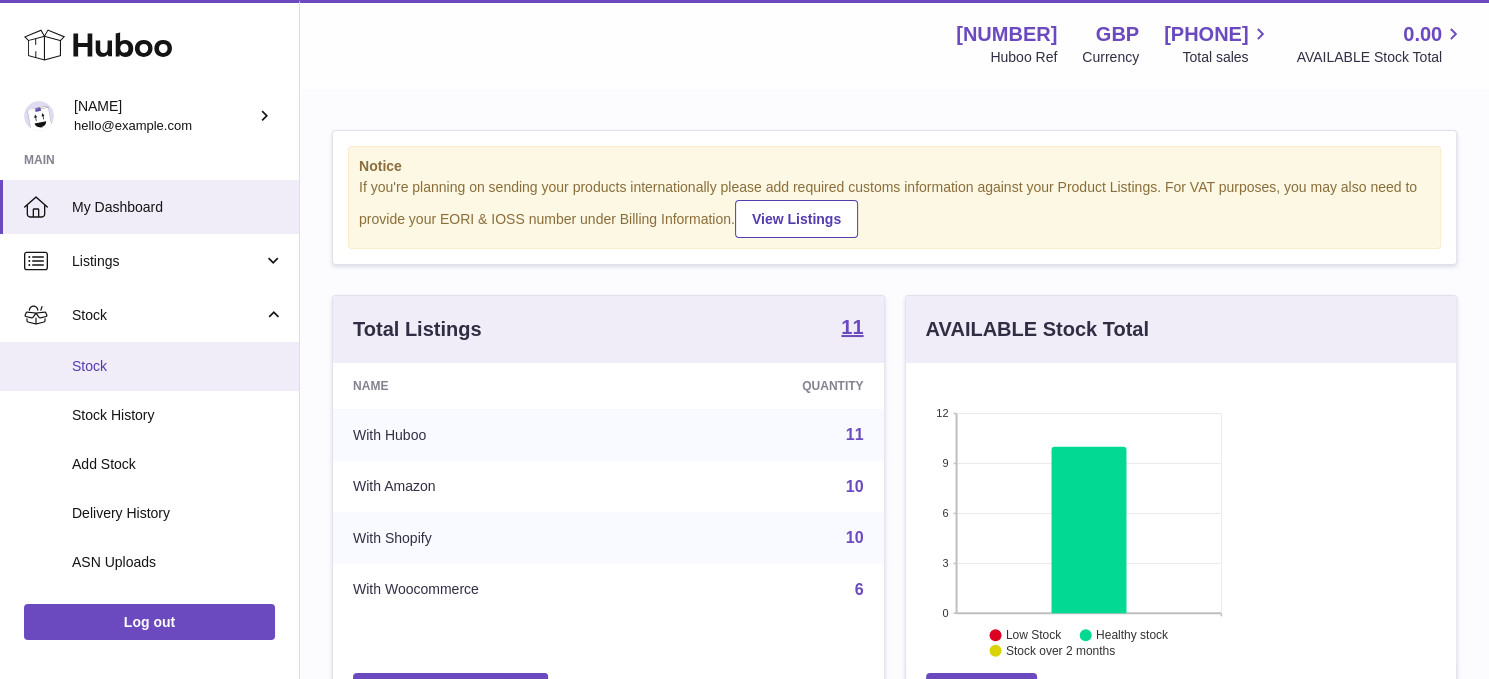 click on "Stock" at bounding box center (149, 366) 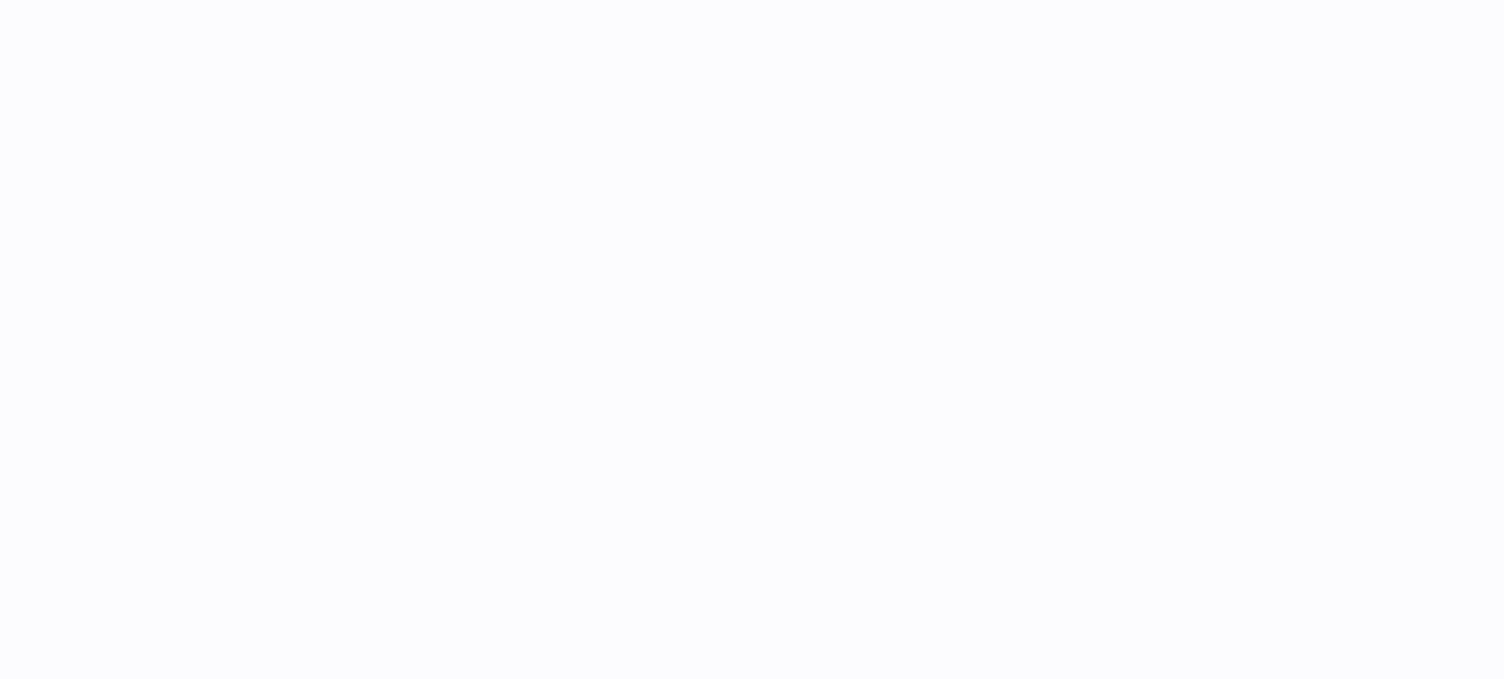 scroll, scrollTop: 0, scrollLeft: 0, axis: both 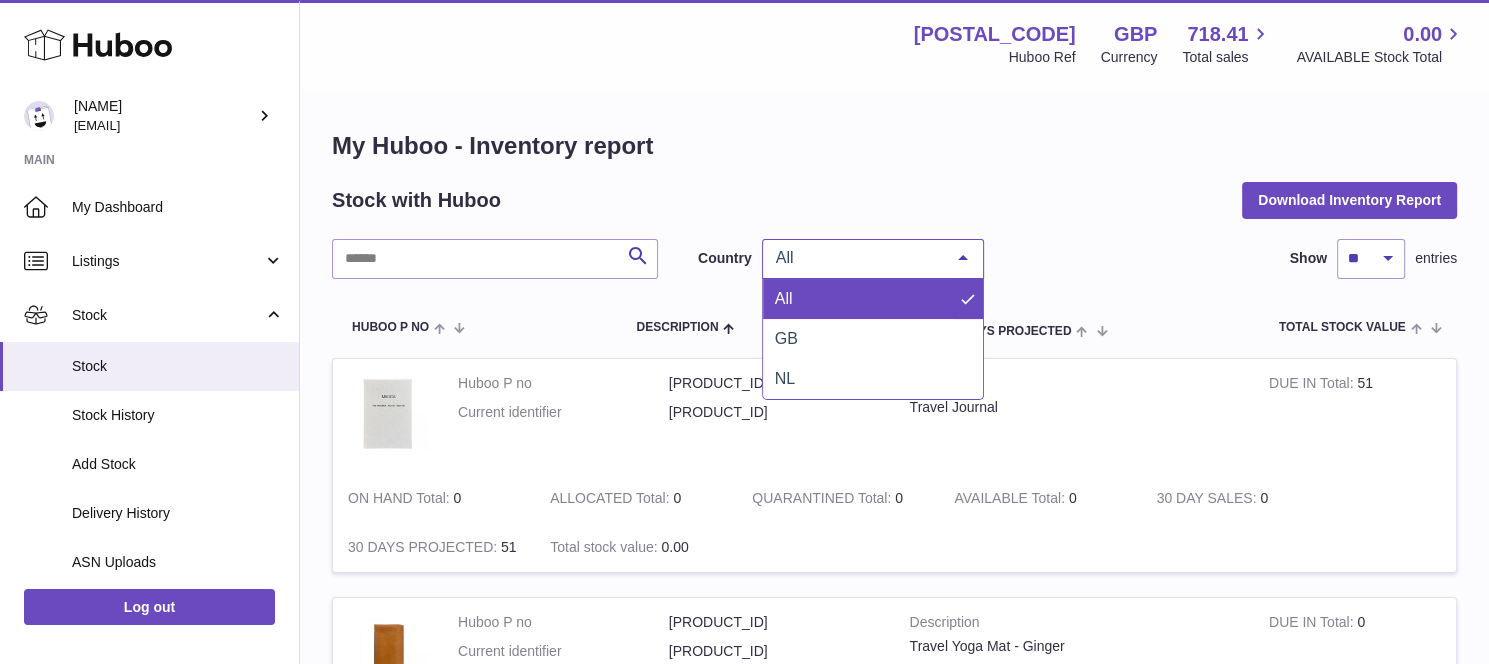 click on "All" at bounding box center [857, 258] 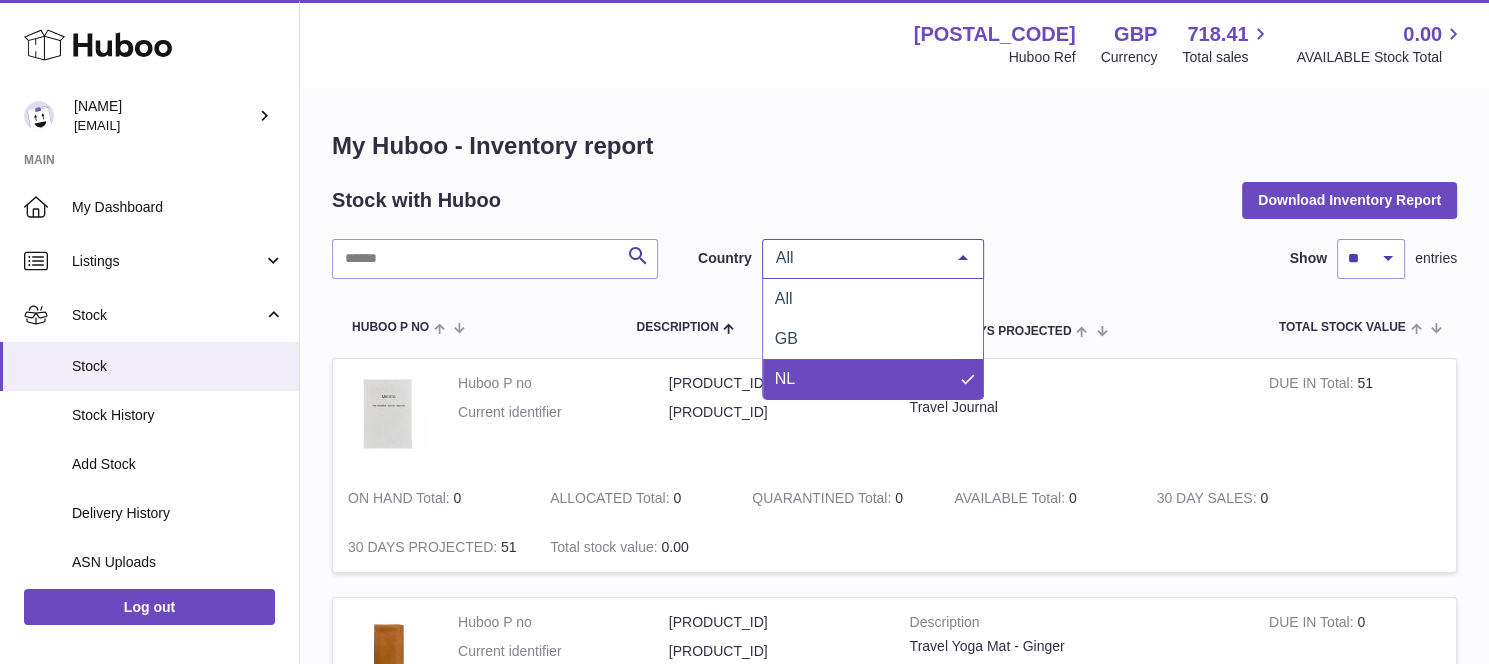 click on "NL" at bounding box center [873, 379] 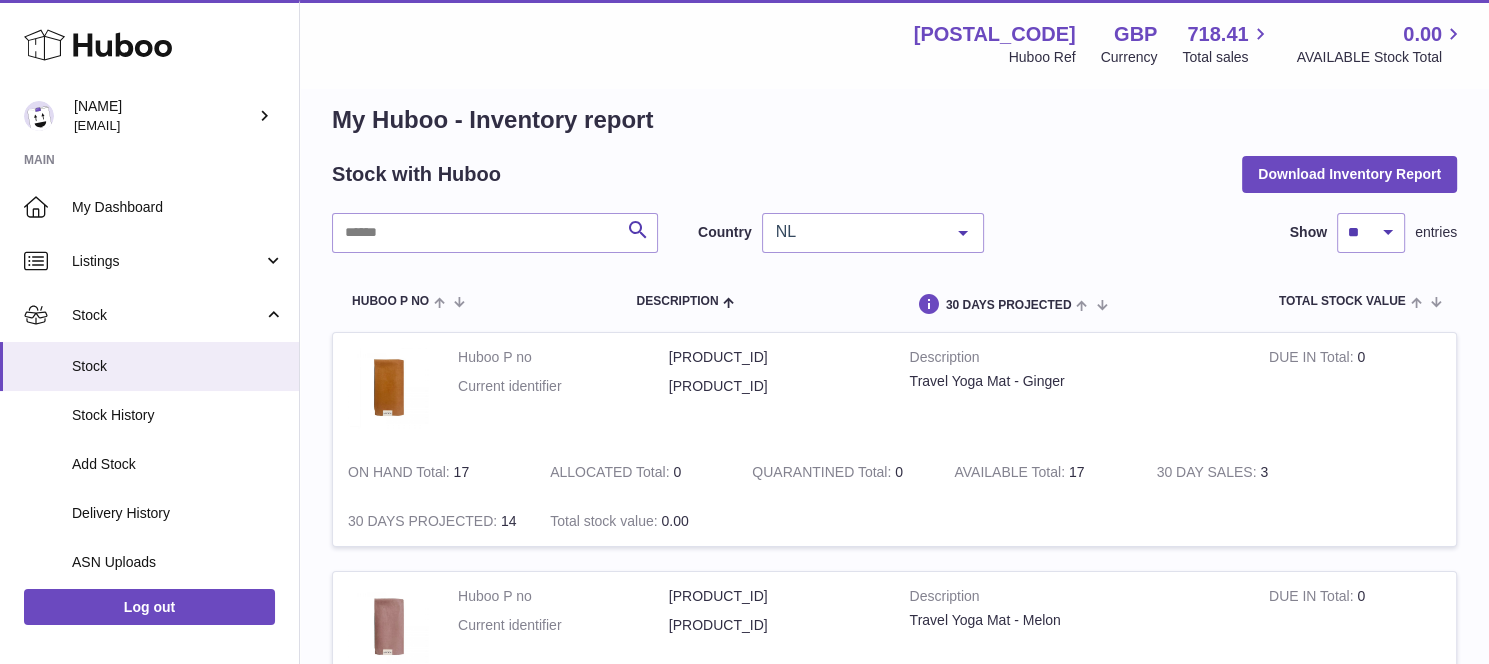 scroll, scrollTop: 0, scrollLeft: 0, axis: both 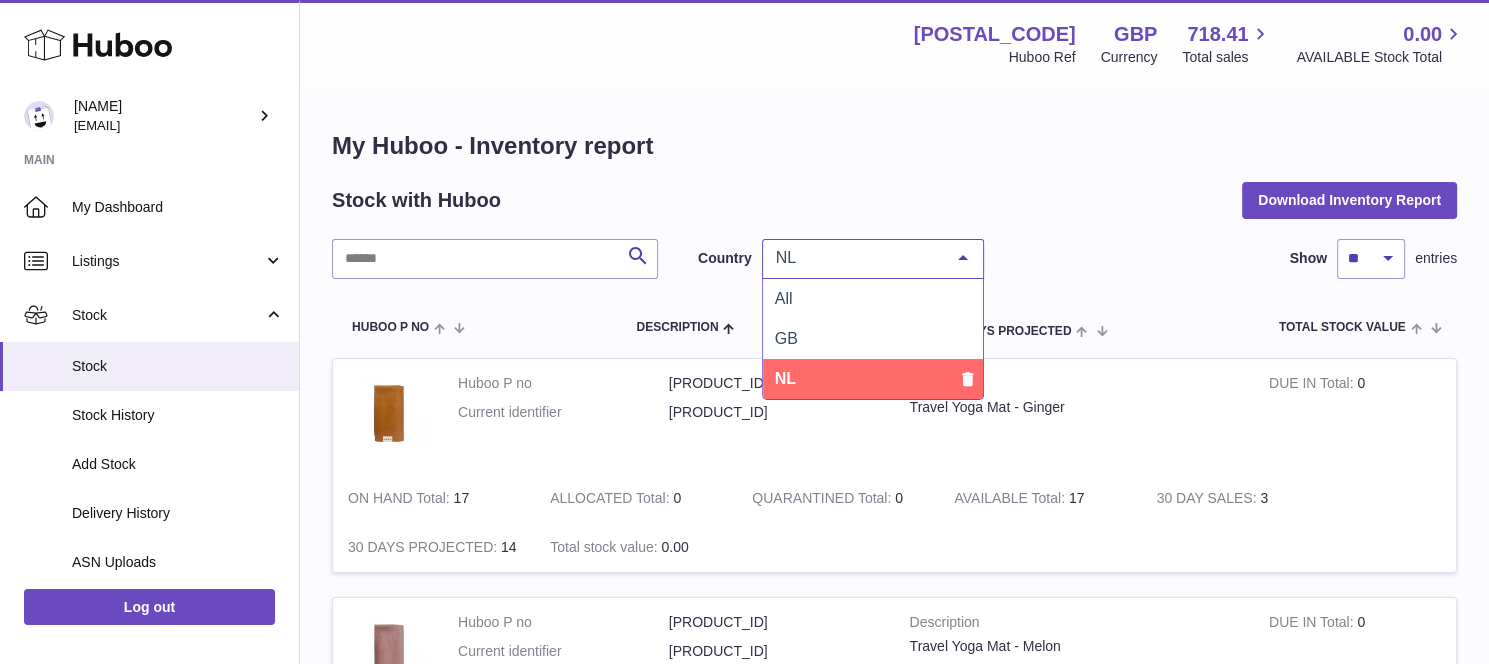 click on "NL" at bounding box center (857, 258) 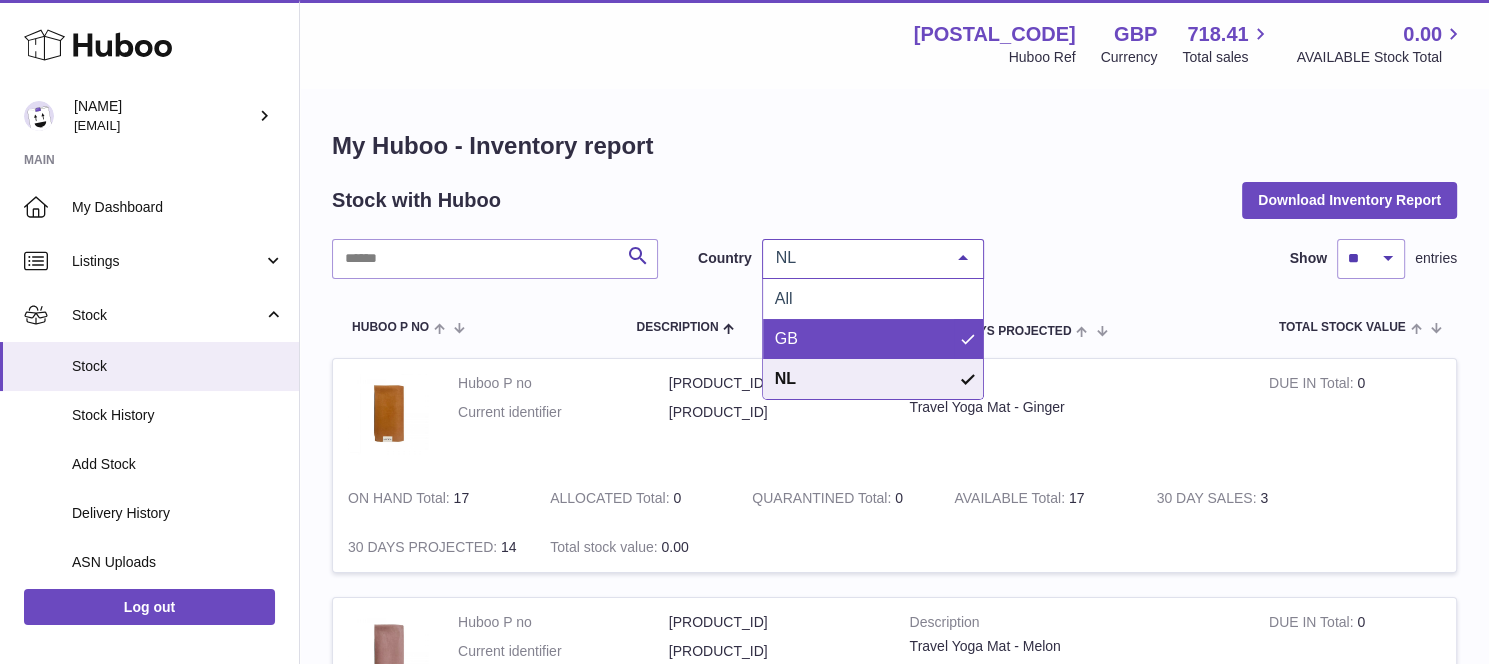 click on "GB" at bounding box center [873, 339] 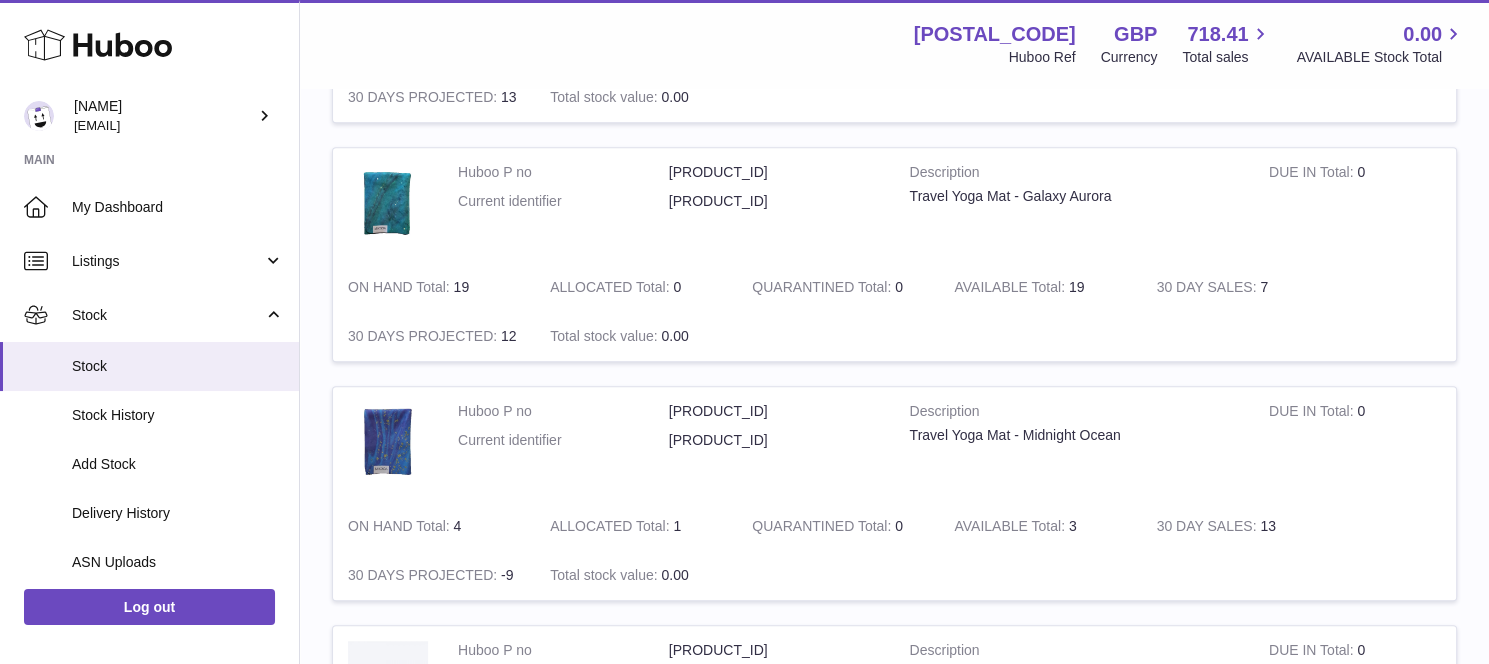 scroll, scrollTop: 1424, scrollLeft: 0, axis: vertical 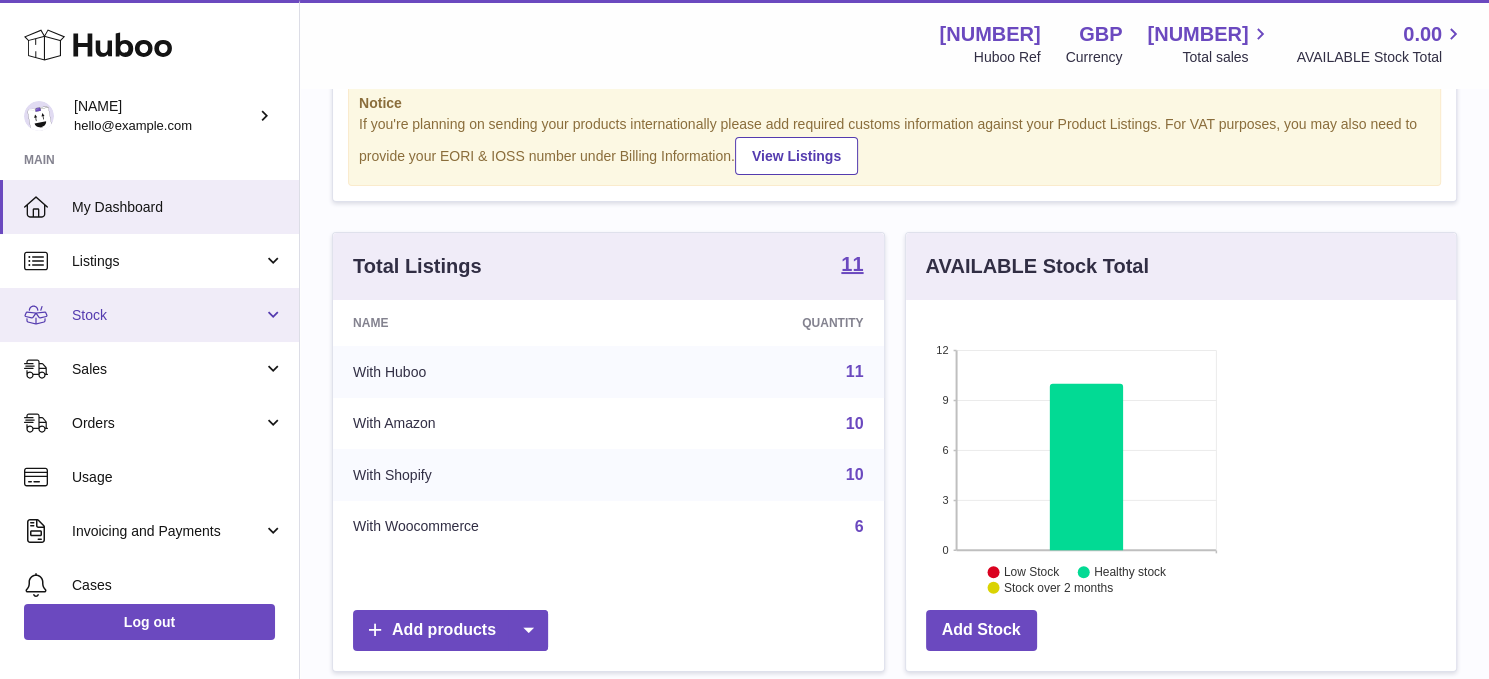 click on "Stock" at bounding box center (167, 315) 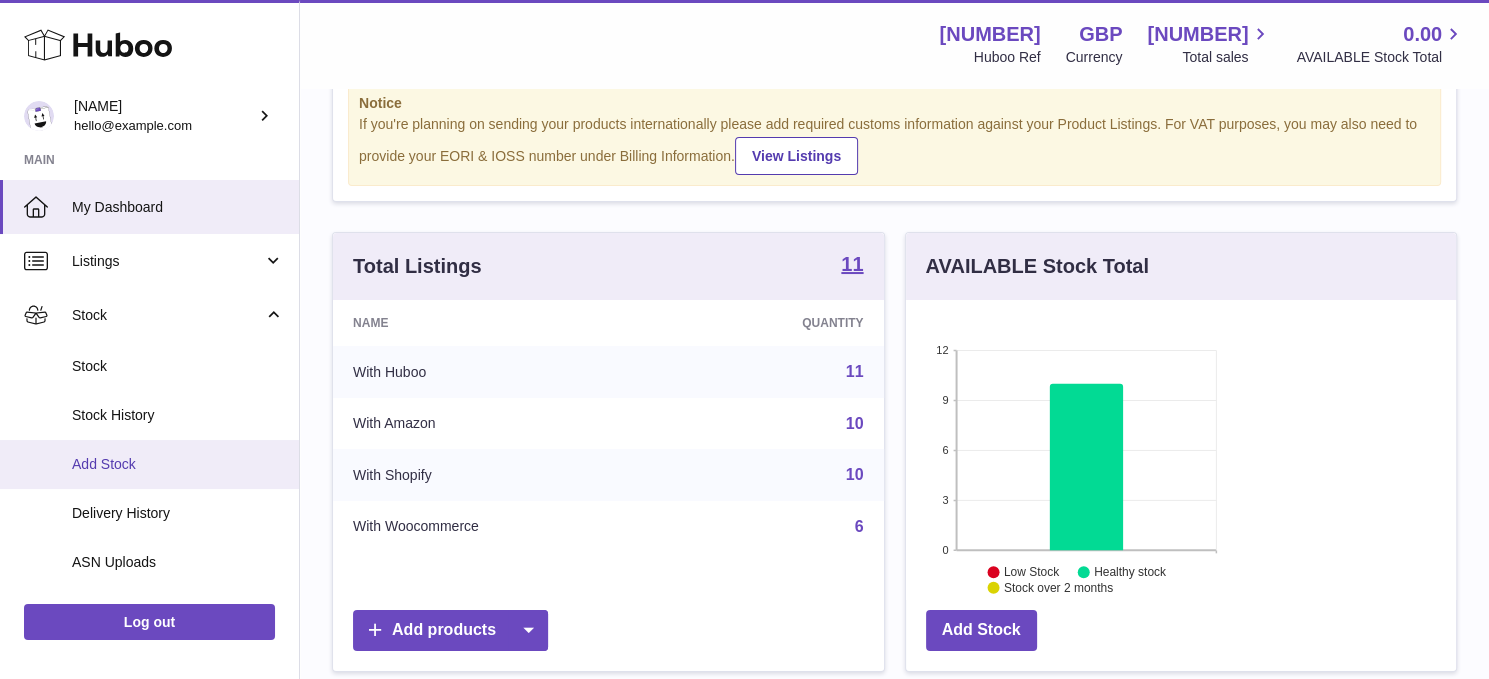 click on "Add Stock" at bounding box center (178, 464) 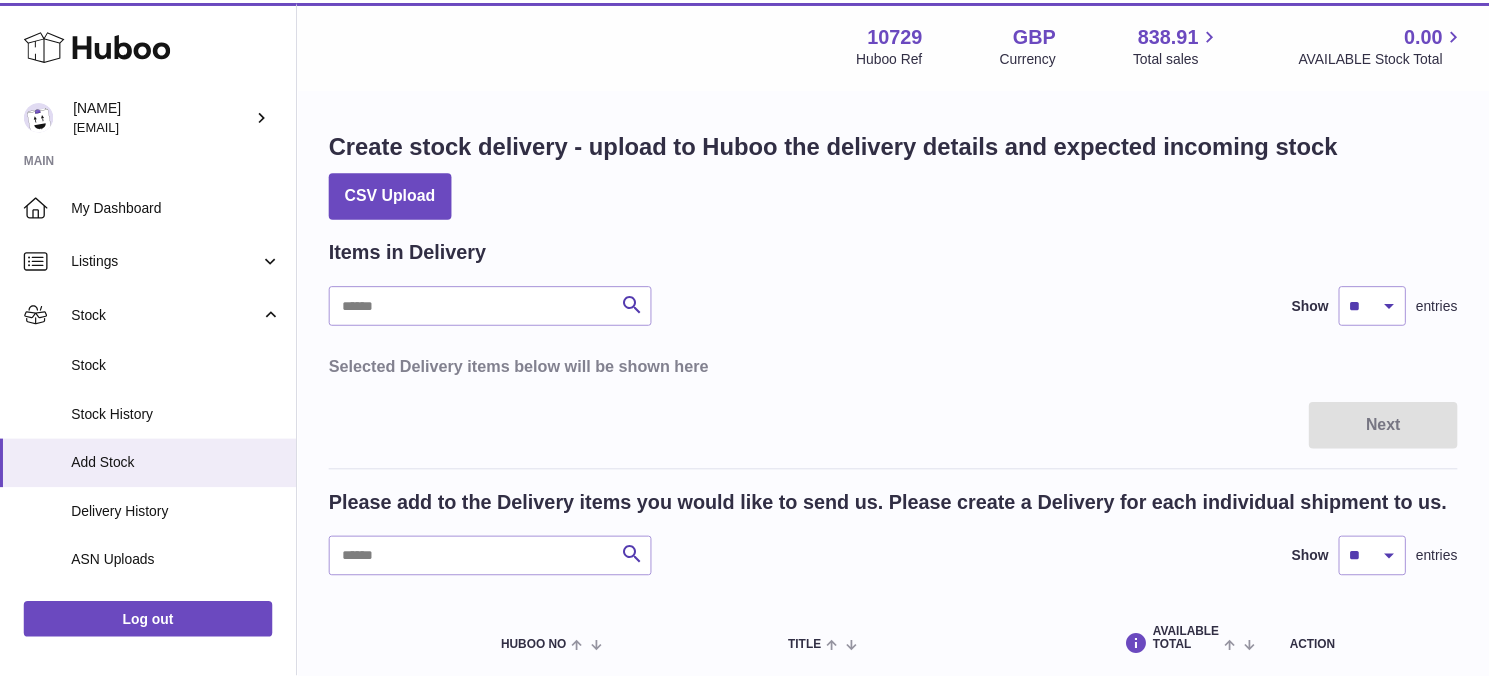 scroll, scrollTop: 0, scrollLeft: 0, axis: both 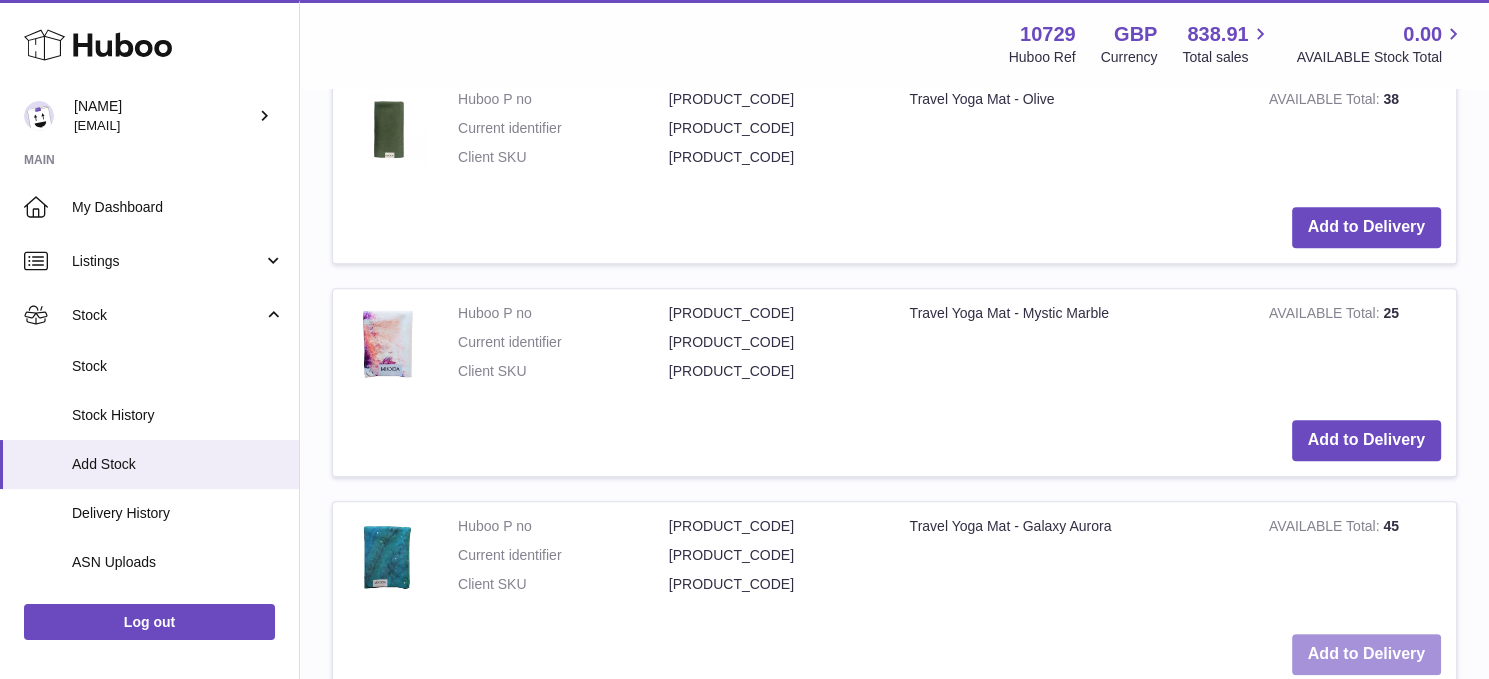 click on "Add to Delivery" at bounding box center (1366, 654) 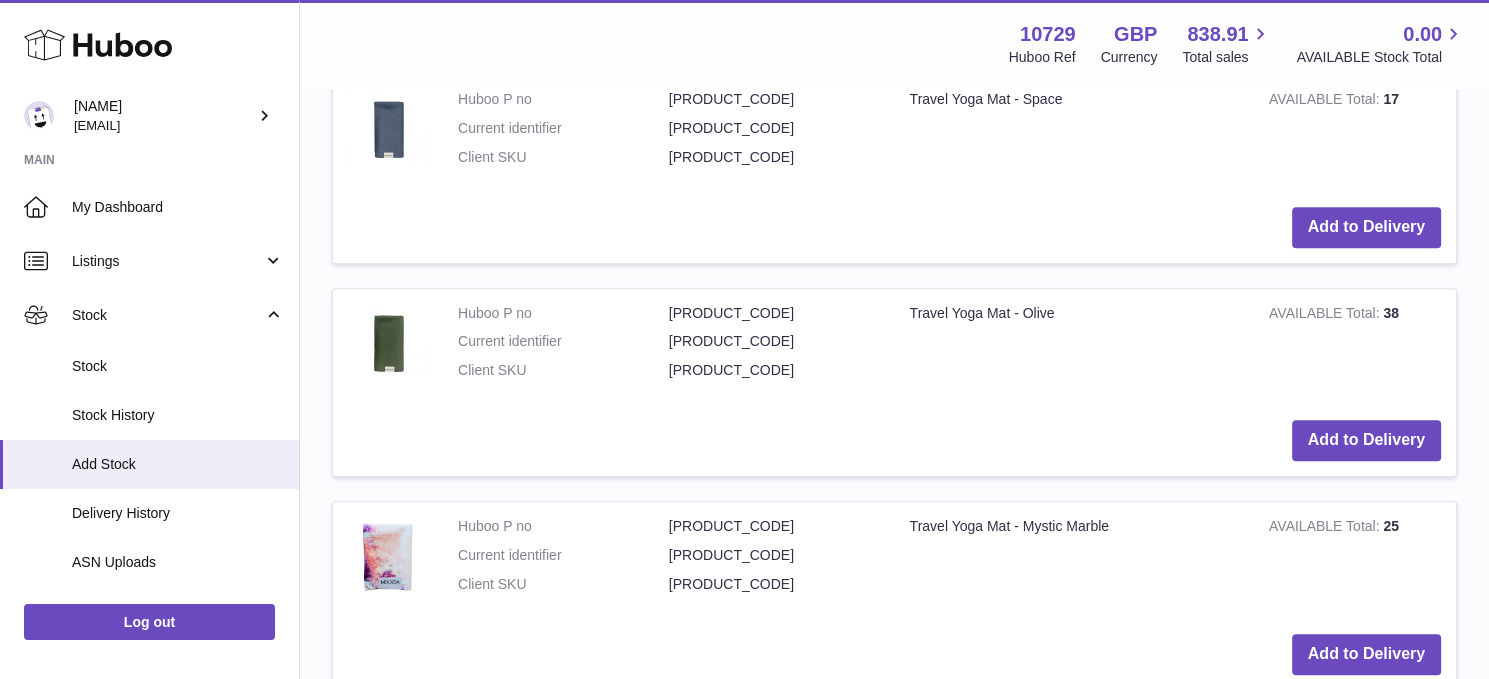scroll, scrollTop: 1632, scrollLeft: 0, axis: vertical 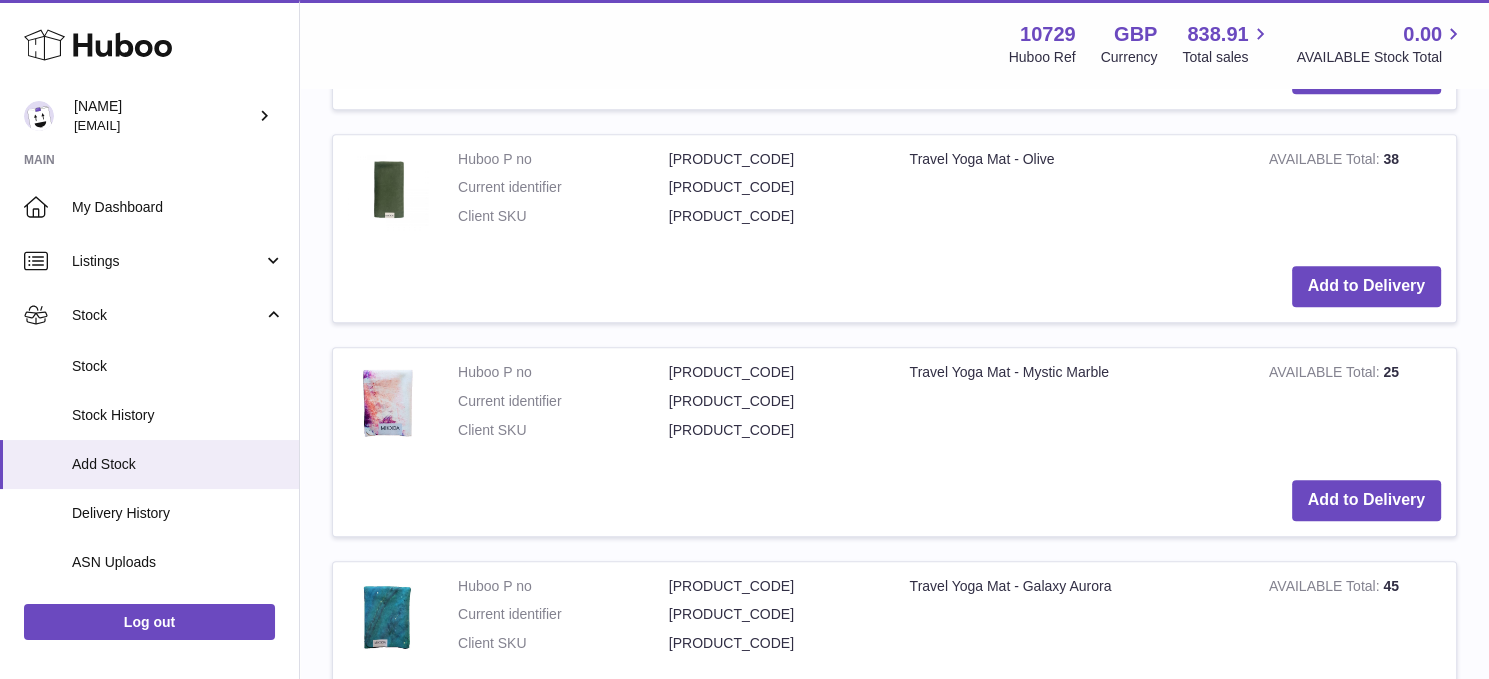 type 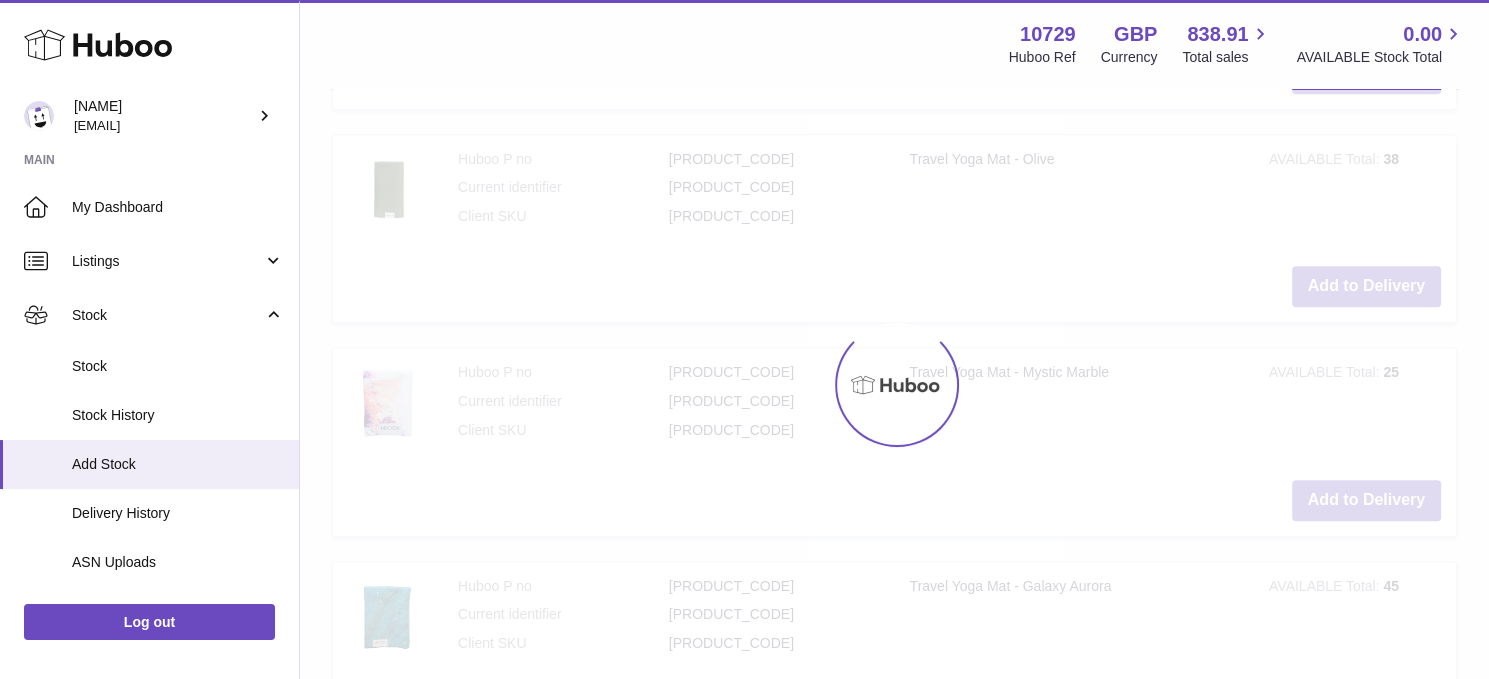 type 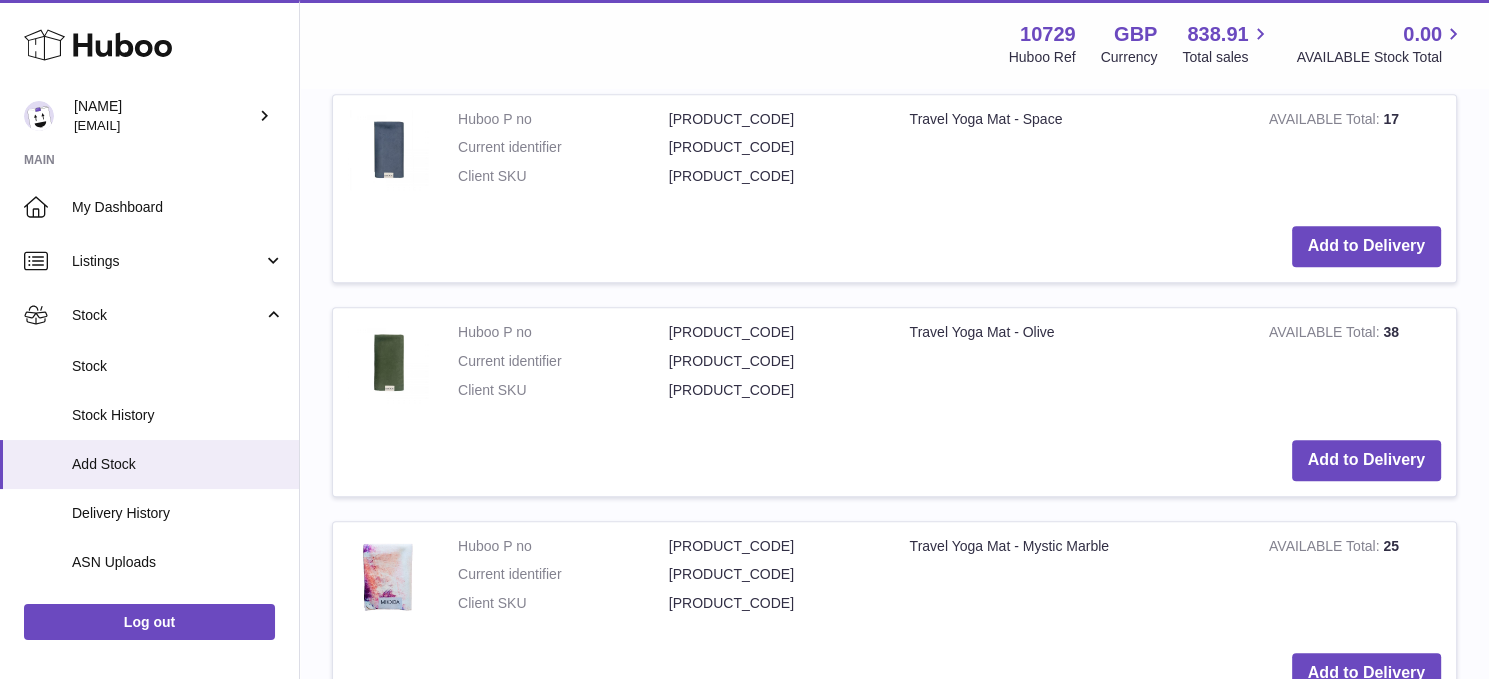 scroll, scrollTop: 1667, scrollLeft: 0, axis: vertical 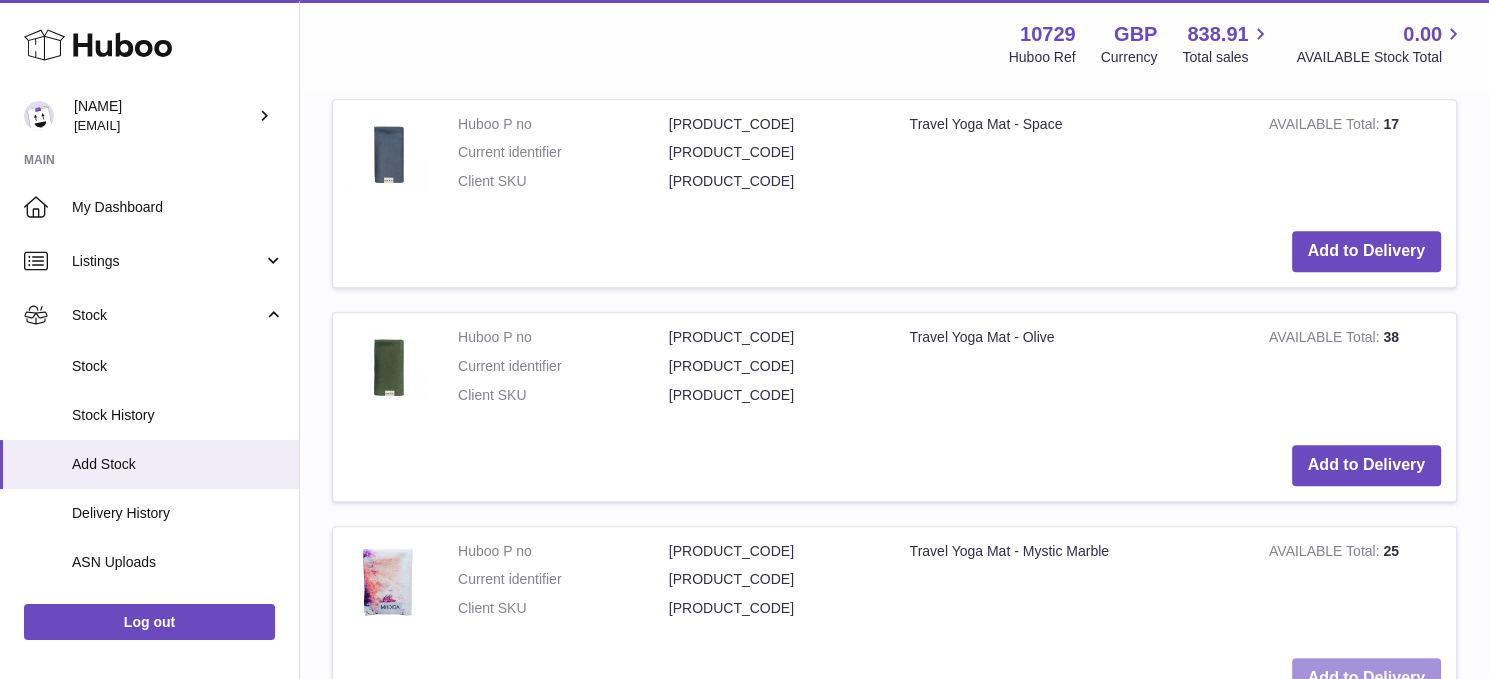 click on "Add to Delivery" at bounding box center [1366, 678] 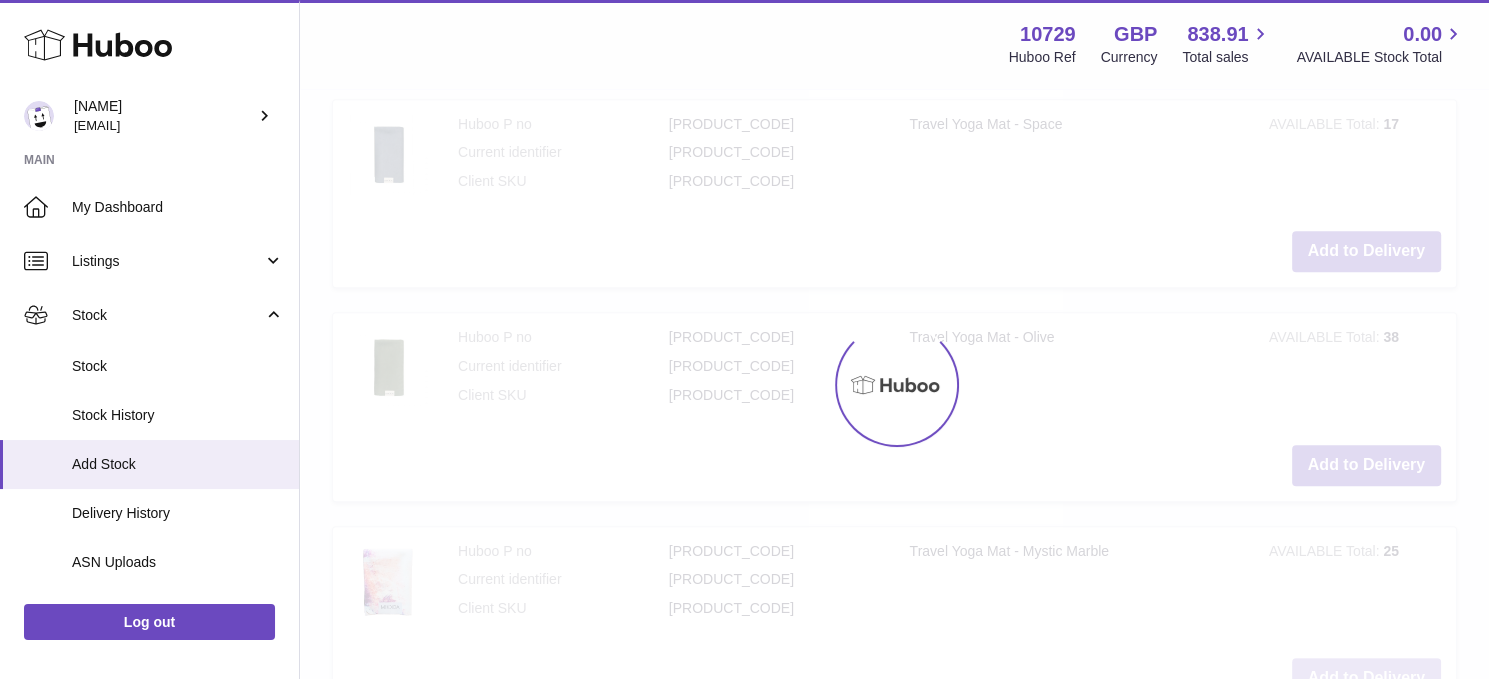 scroll, scrollTop: 1822, scrollLeft: 0, axis: vertical 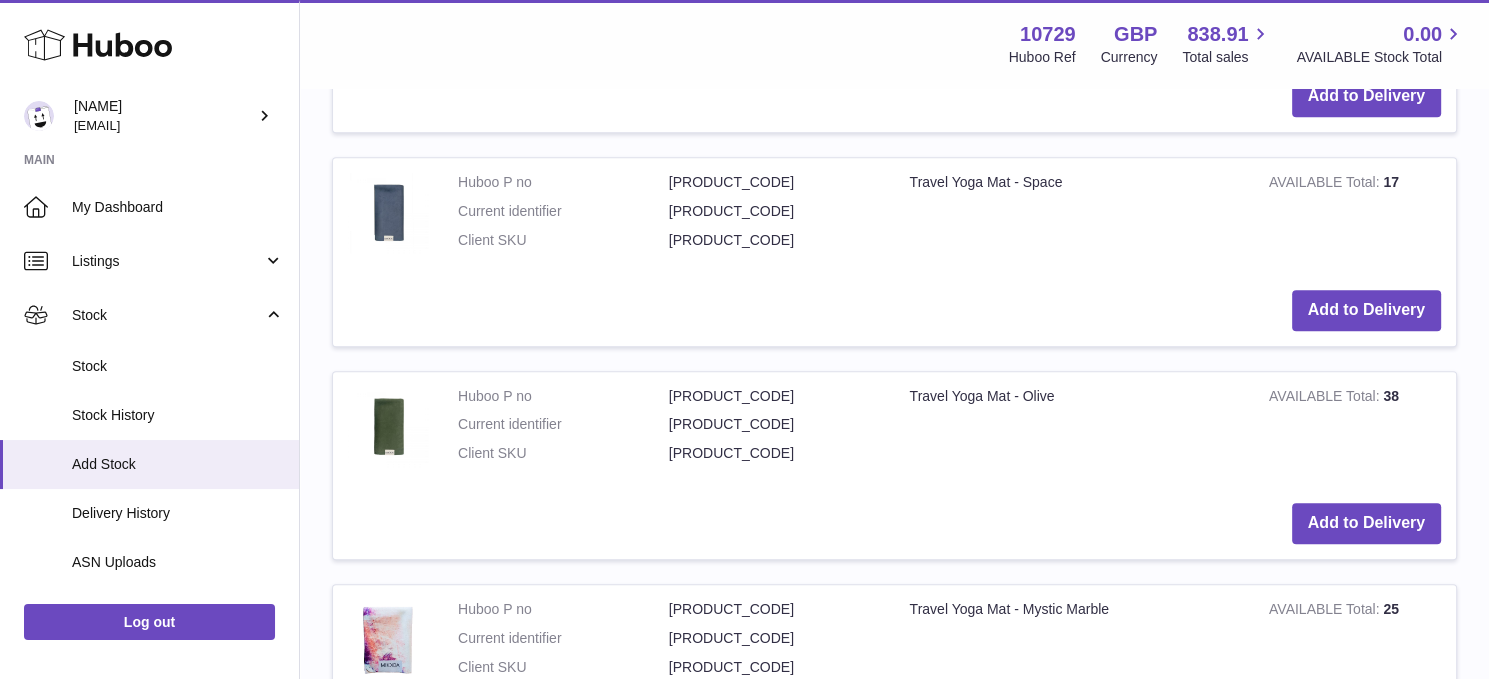type 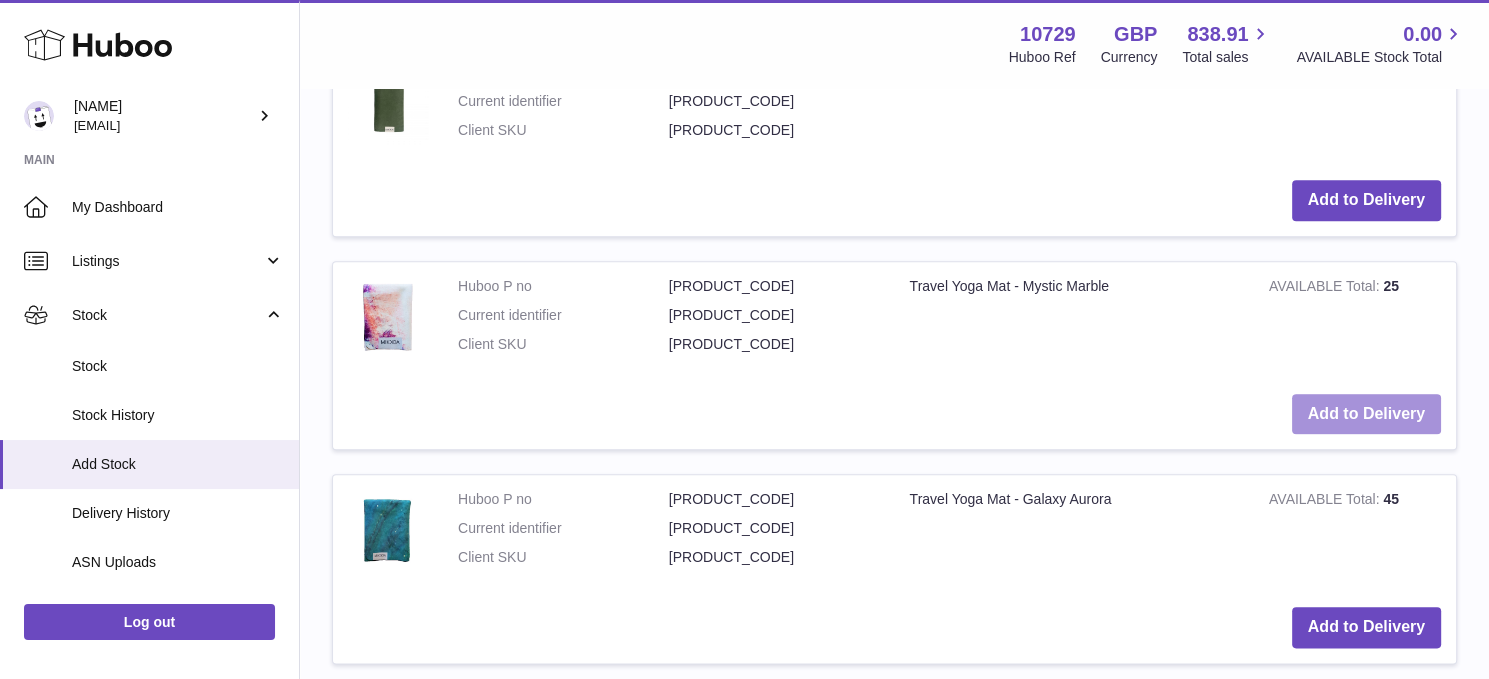 scroll, scrollTop: 2359, scrollLeft: 0, axis: vertical 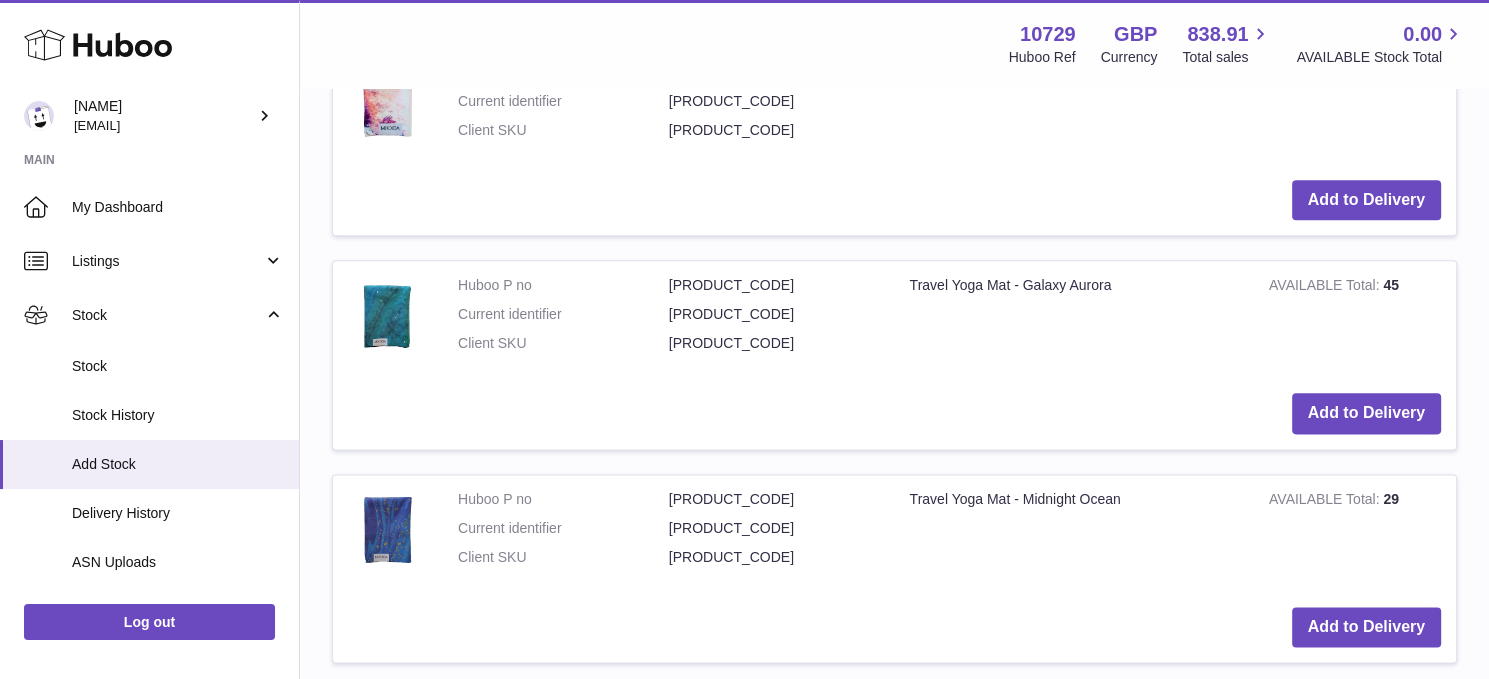 click on "Add to Delivery" at bounding box center [1366, 1072] 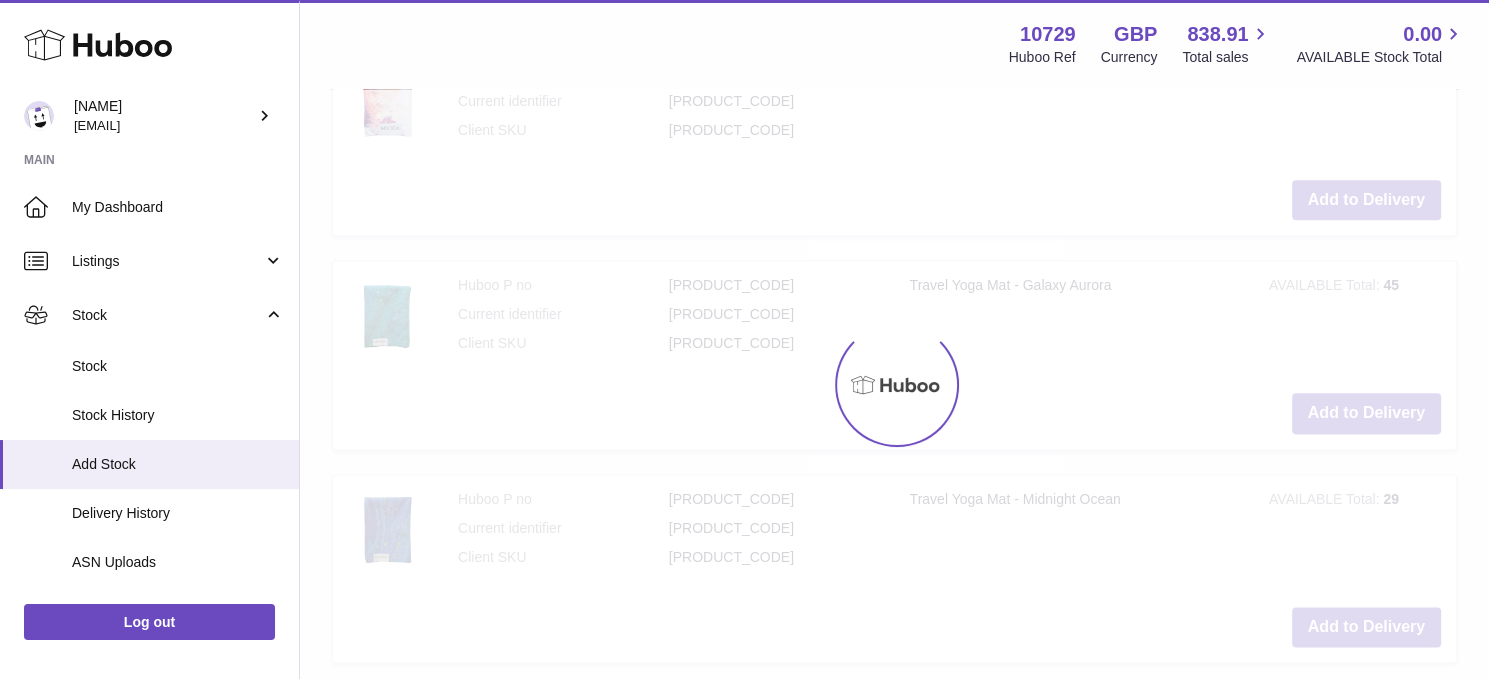 type 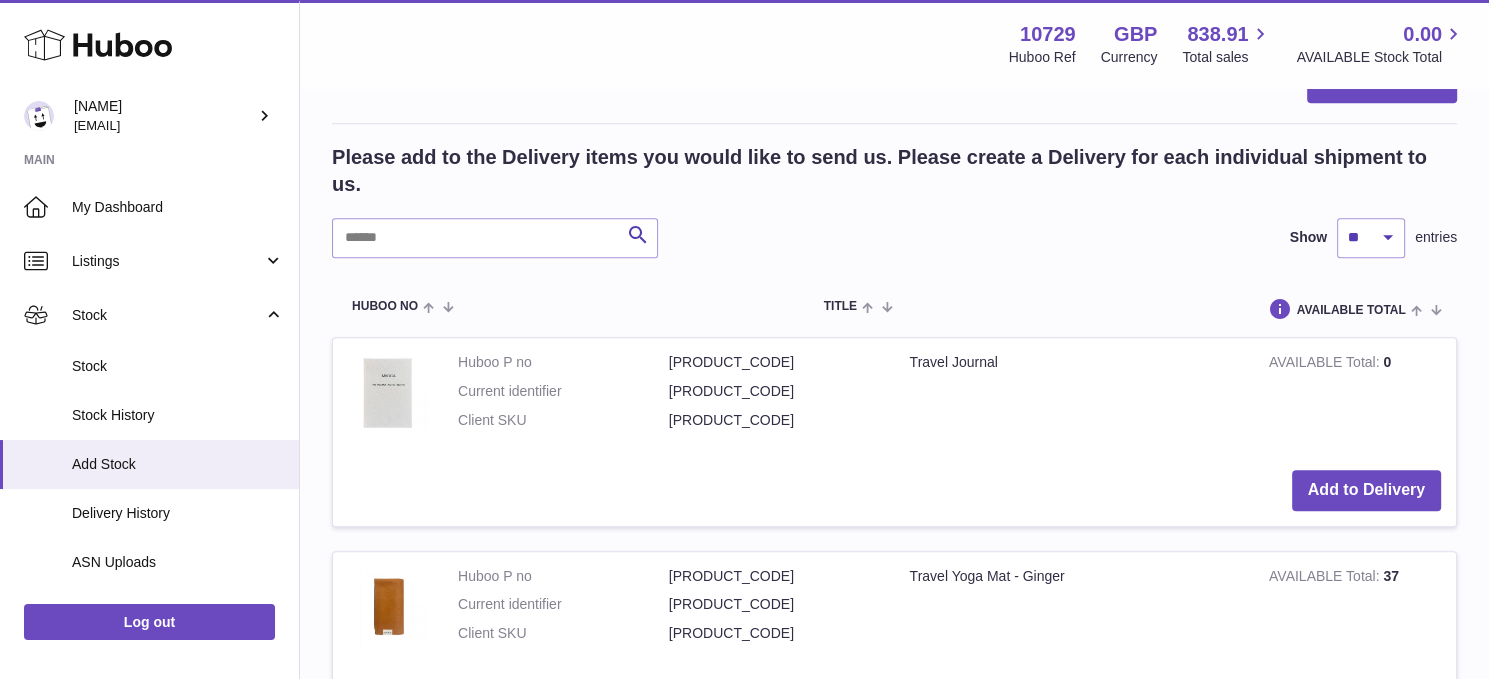 scroll, scrollTop: 1145, scrollLeft: 0, axis: vertical 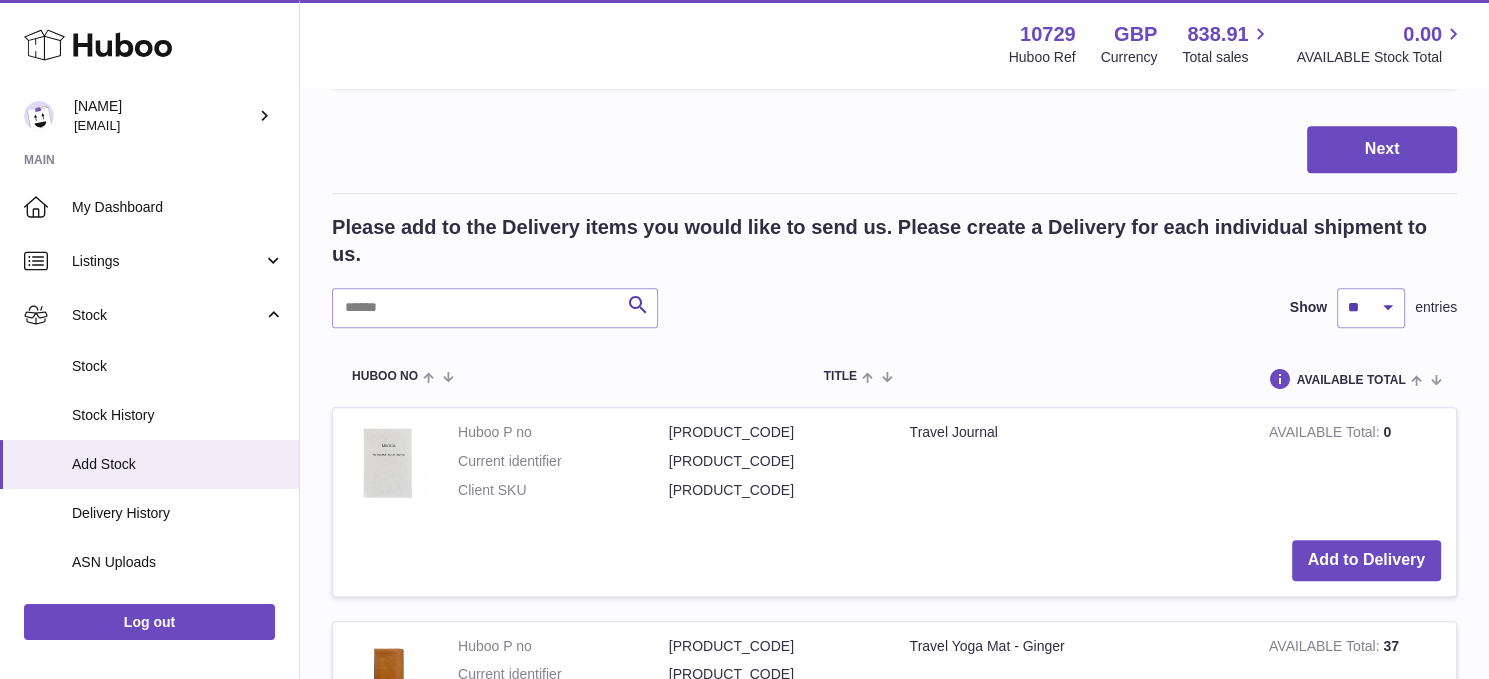 click on "Add to Delivery" at bounding box center [1366, 773] 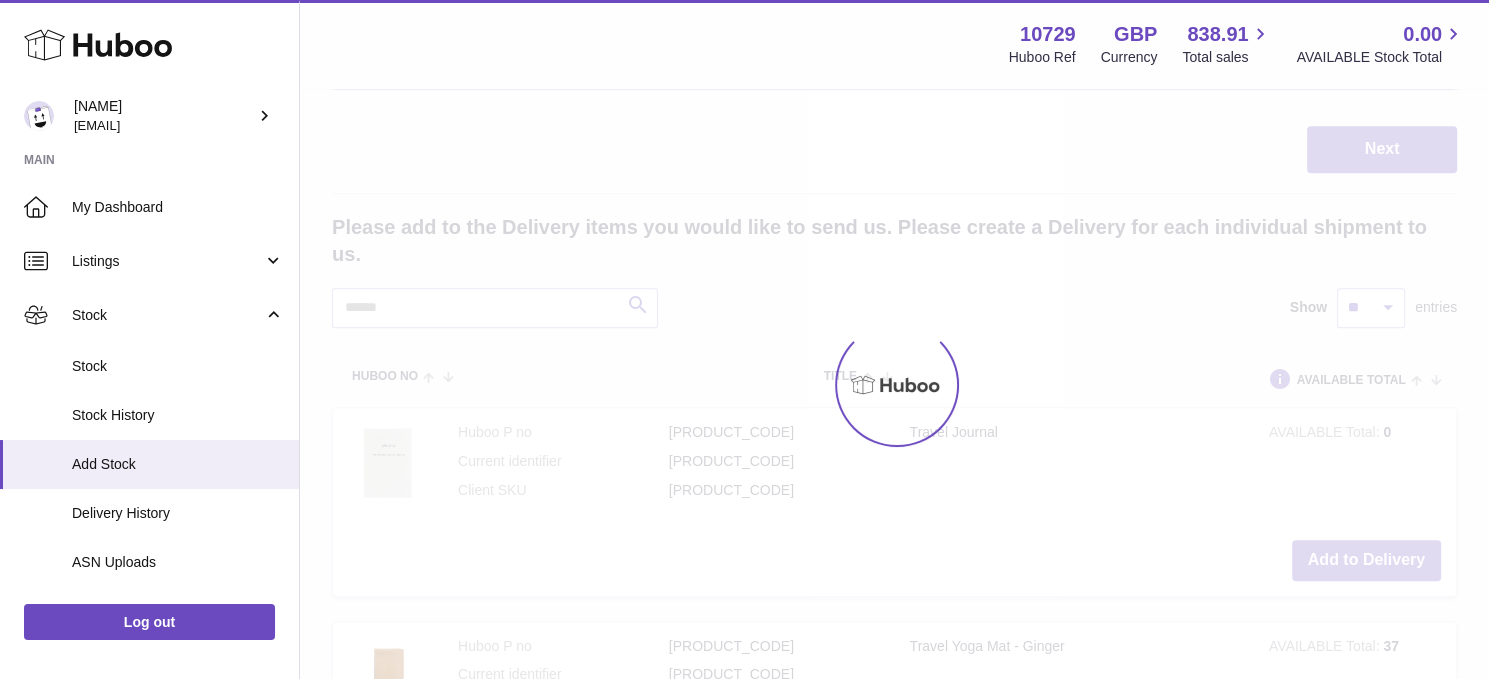 scroll, scrollTop: 1300, scrollLeft: 0, axis: vertical 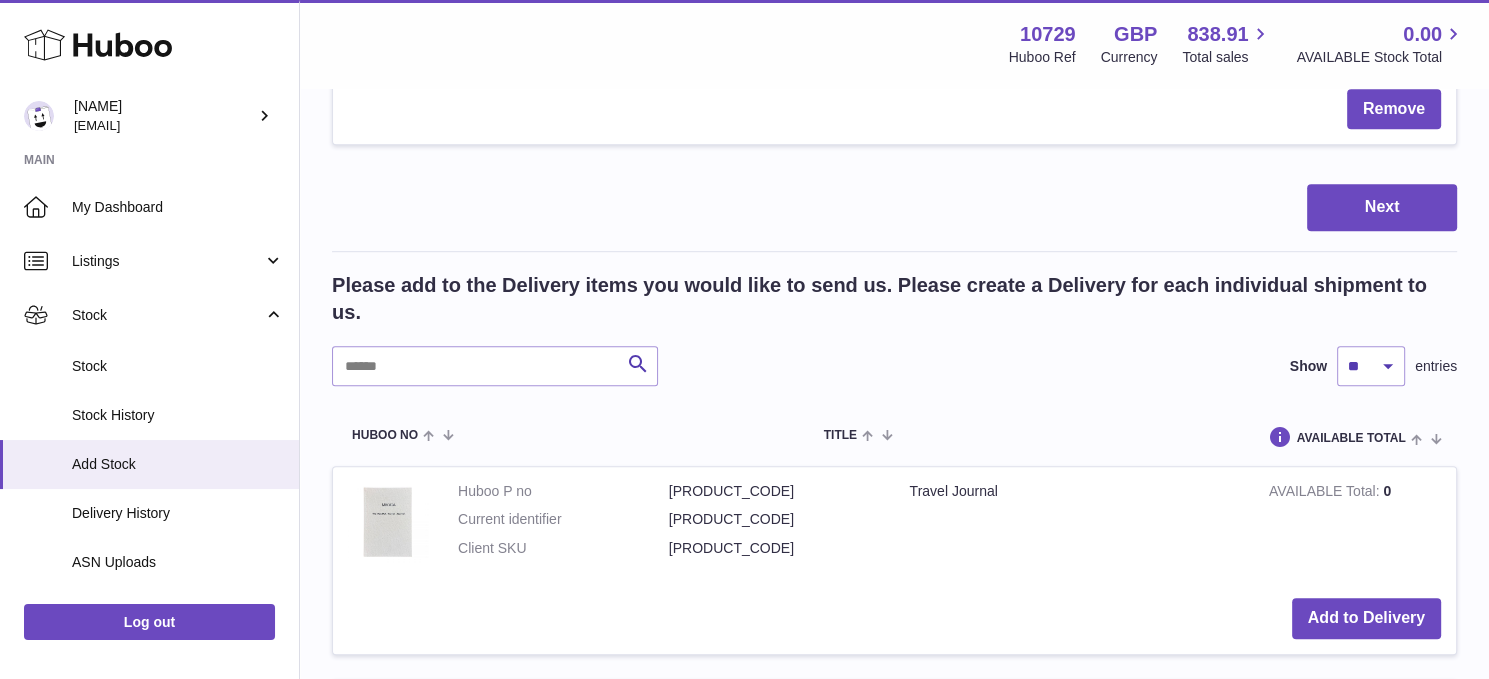 type 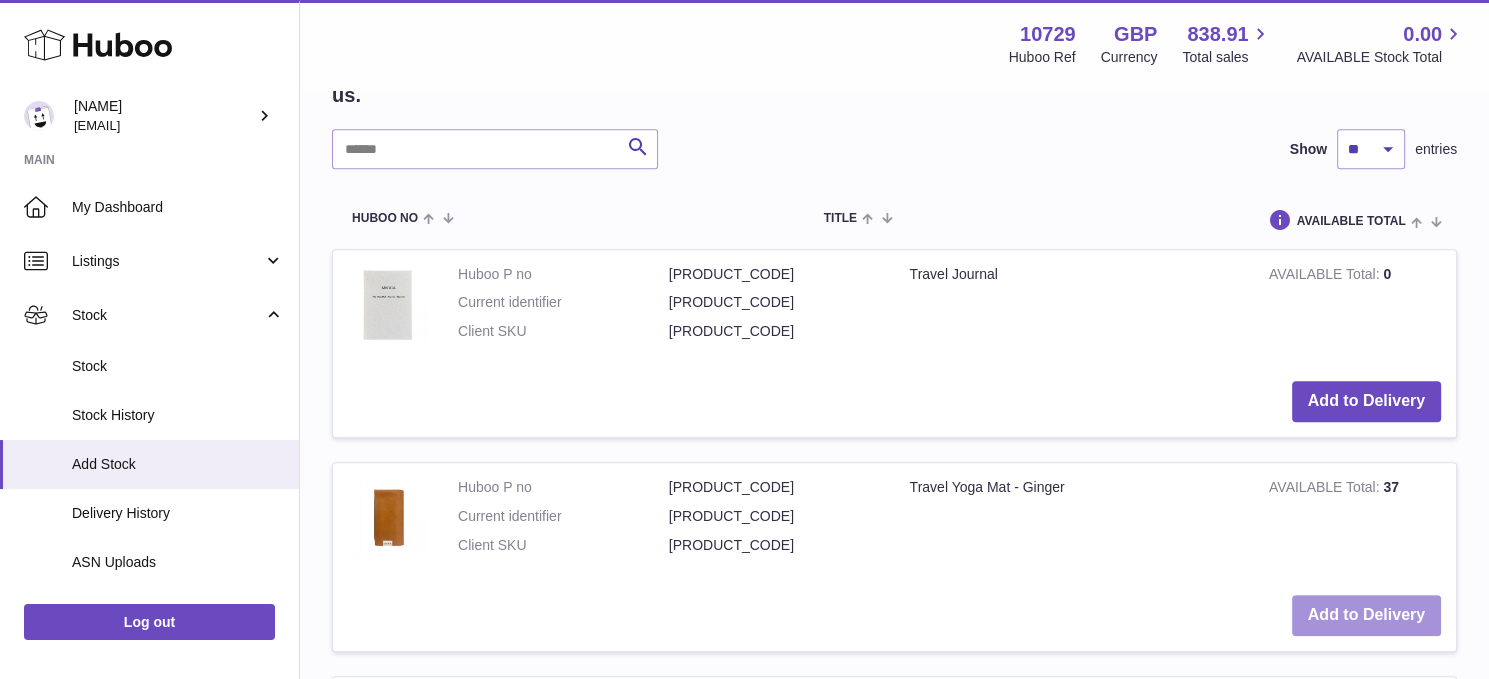 scroll, scrollTop: 1519, scrollLeft: 0, axis: vertical 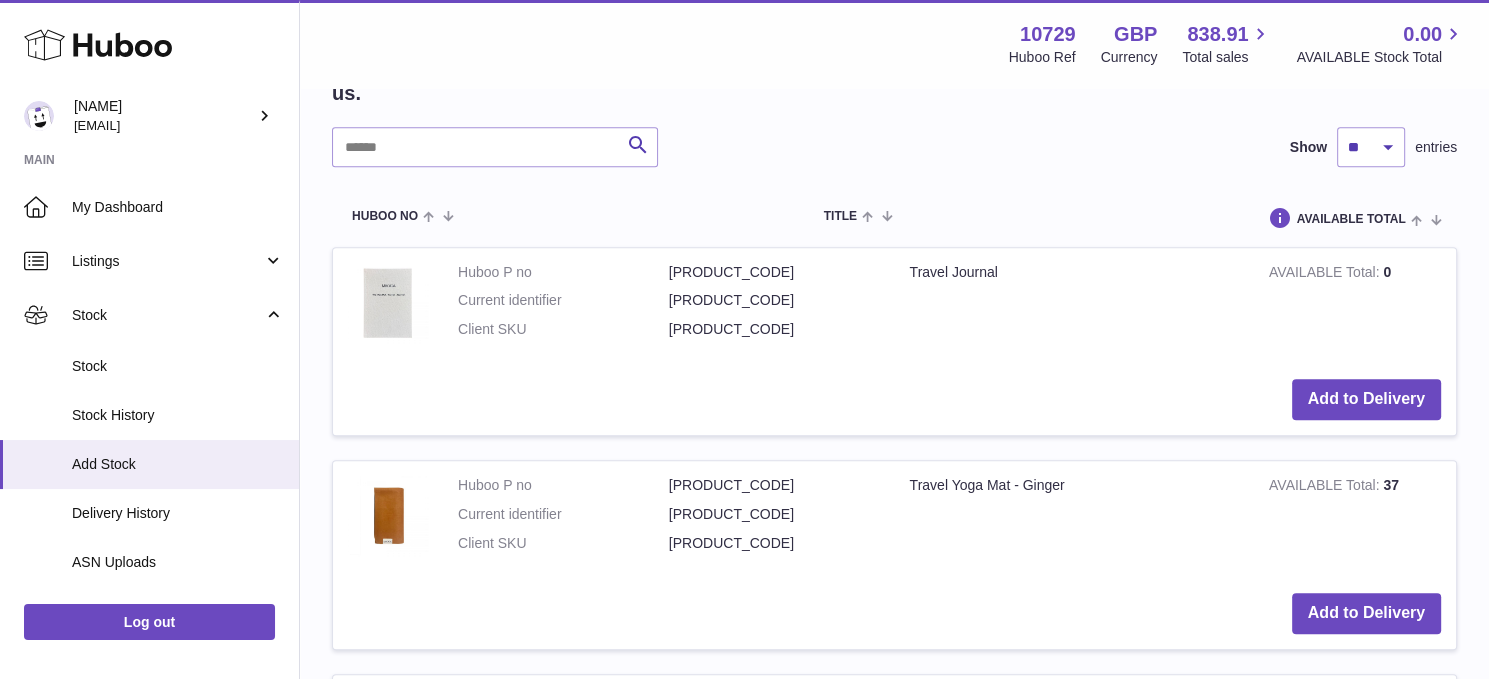 click on "Add to Delivery" at bounding box center (1366, 826) 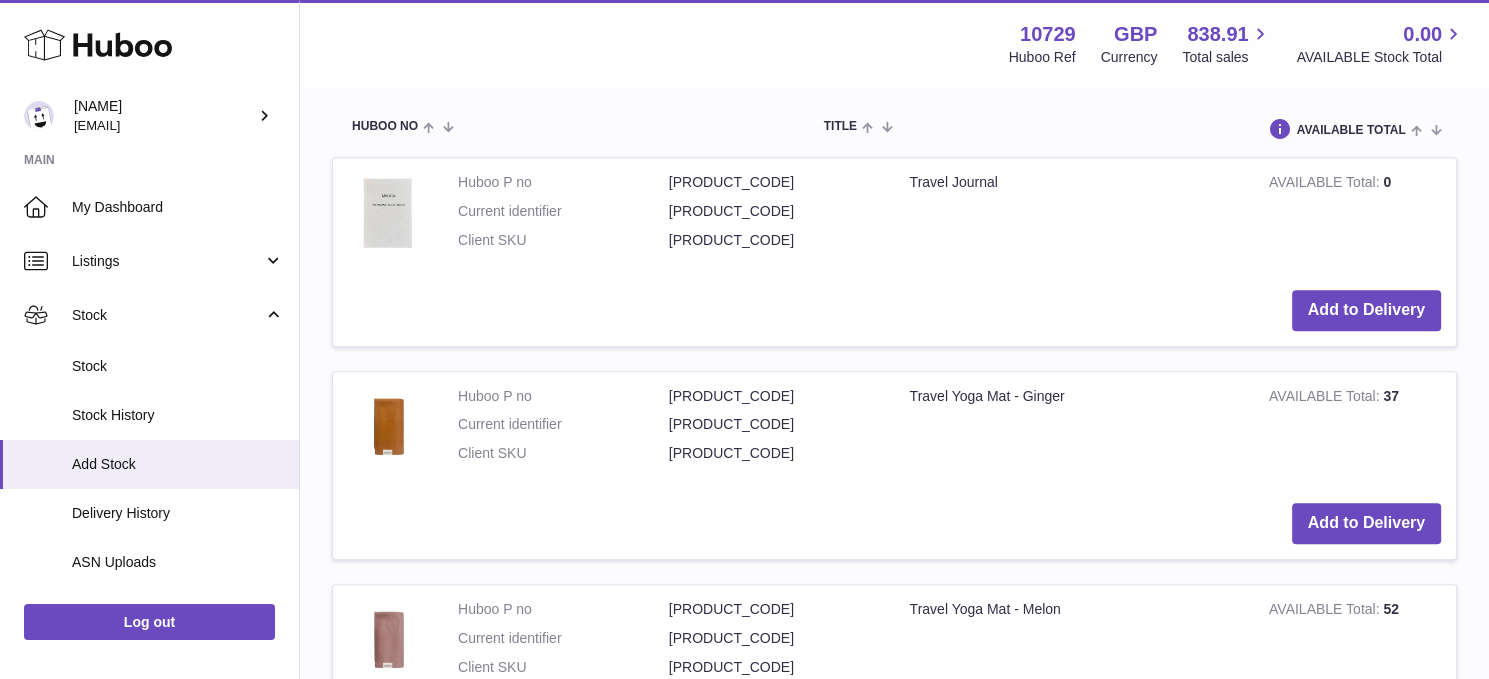 scroll, scrollTop: 1840, scrollLeft: 0, axis: vertical 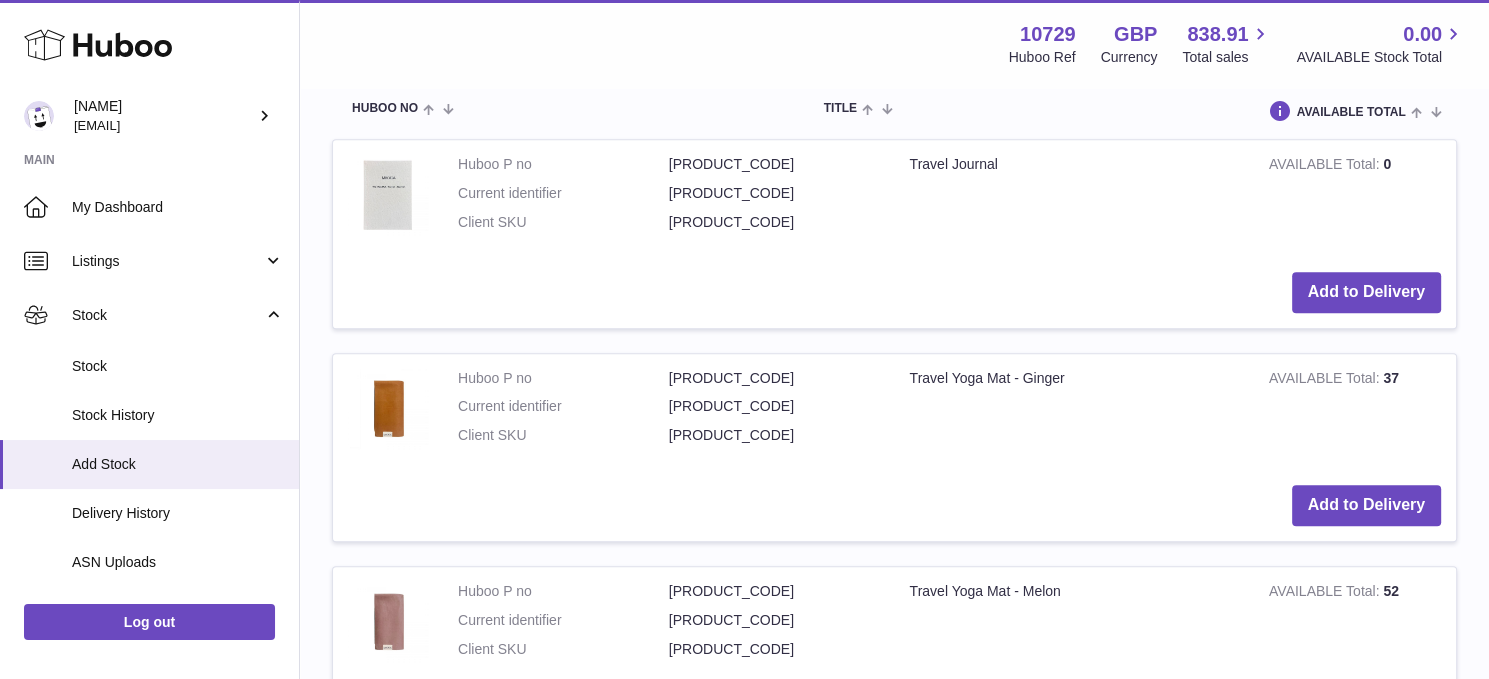 click on "Add to Delivery" at bounding box center (1366, 932) 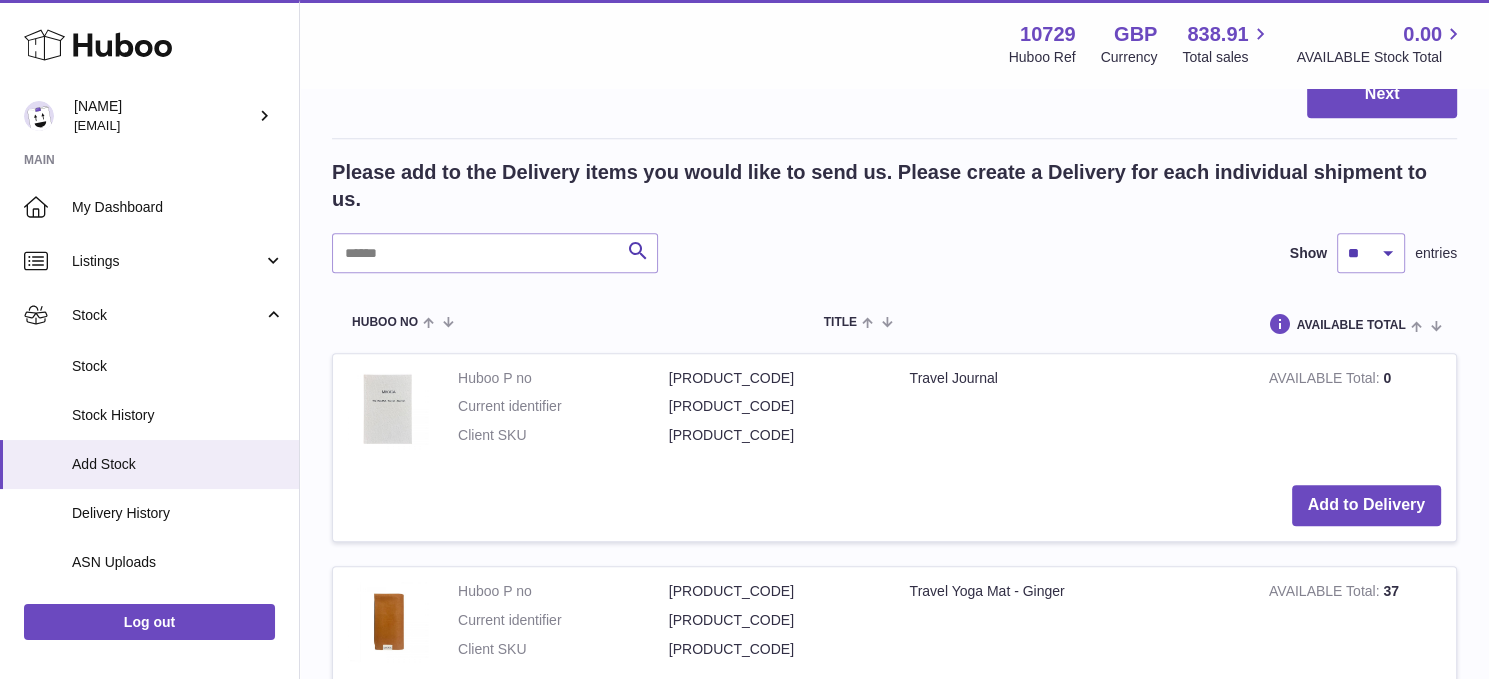 scroll, scrollTop: 1995, scrollLeft: 0, axis: vertical 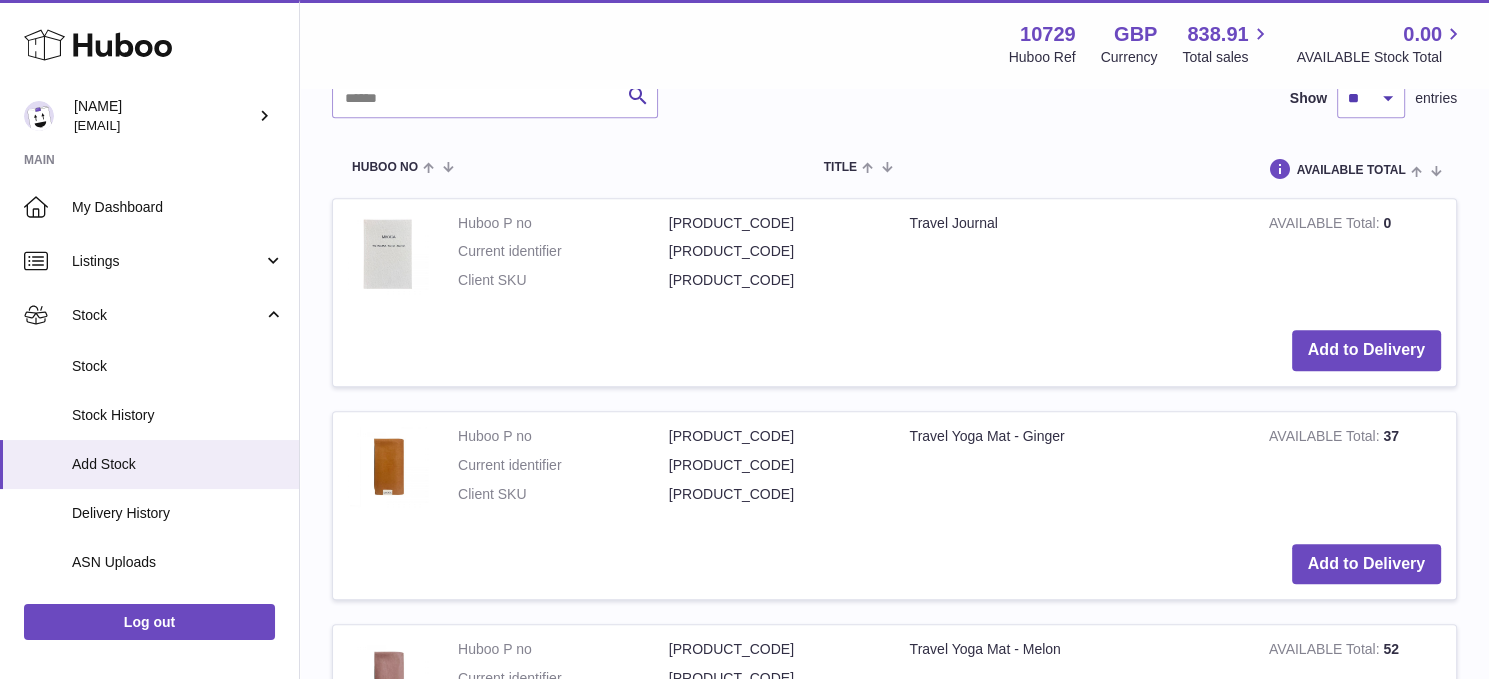 click on "Add to Delivery" at bounding box center [1366, 1204] 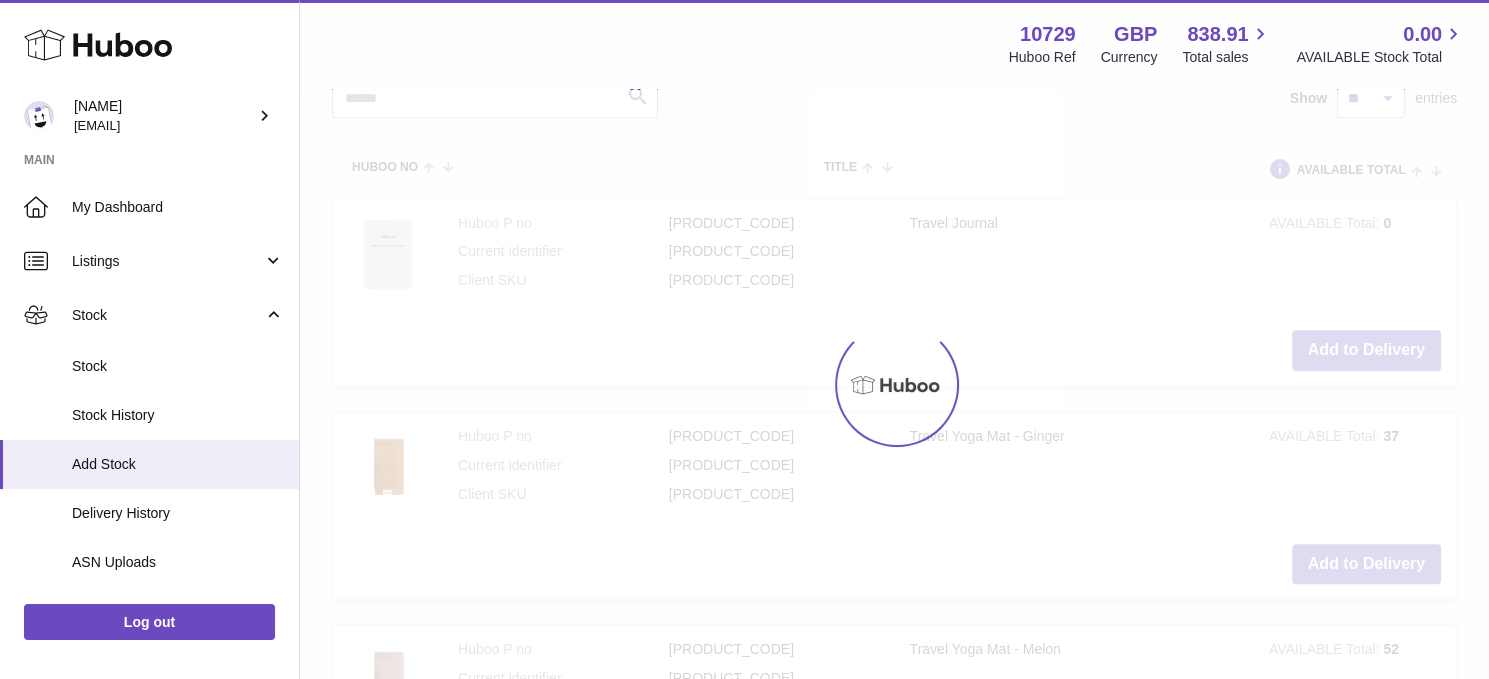 type 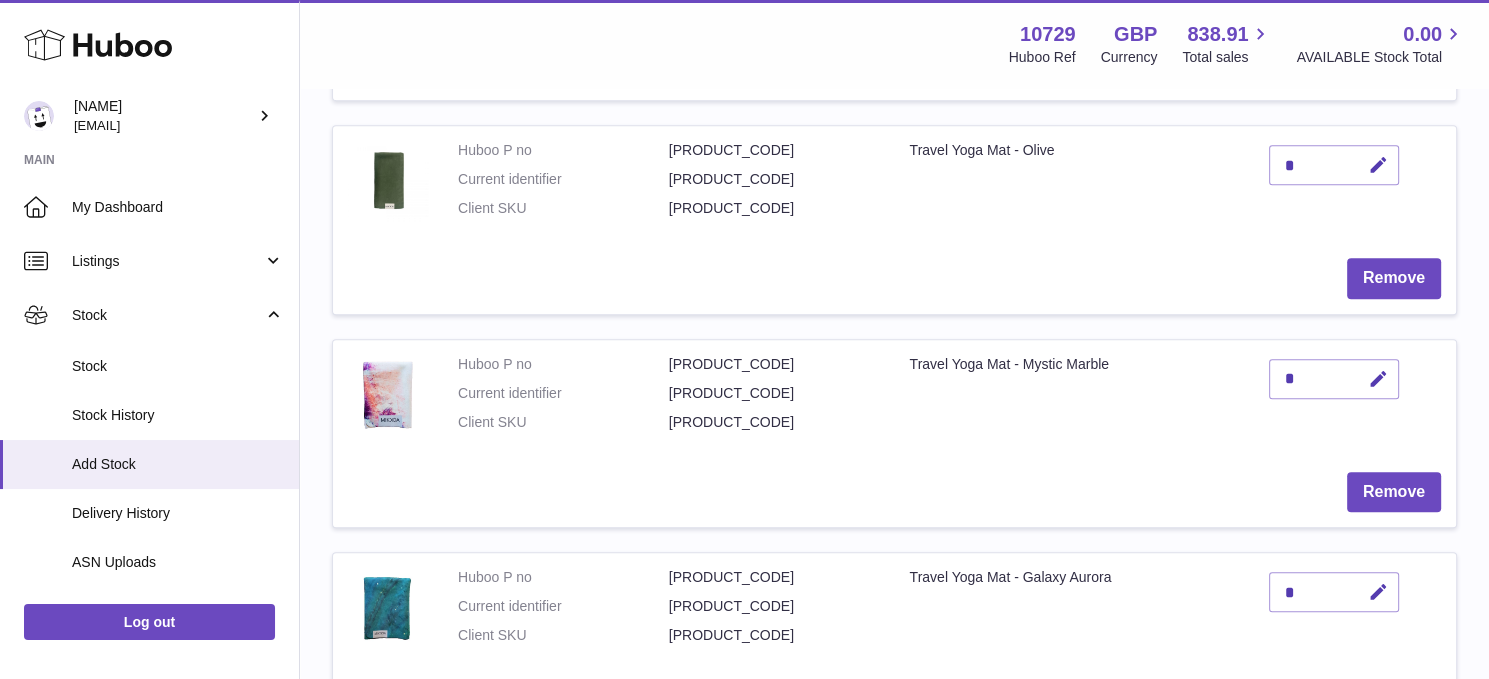 scroll, scrollTop: 924, scrollLeft: 0, axis: vertical 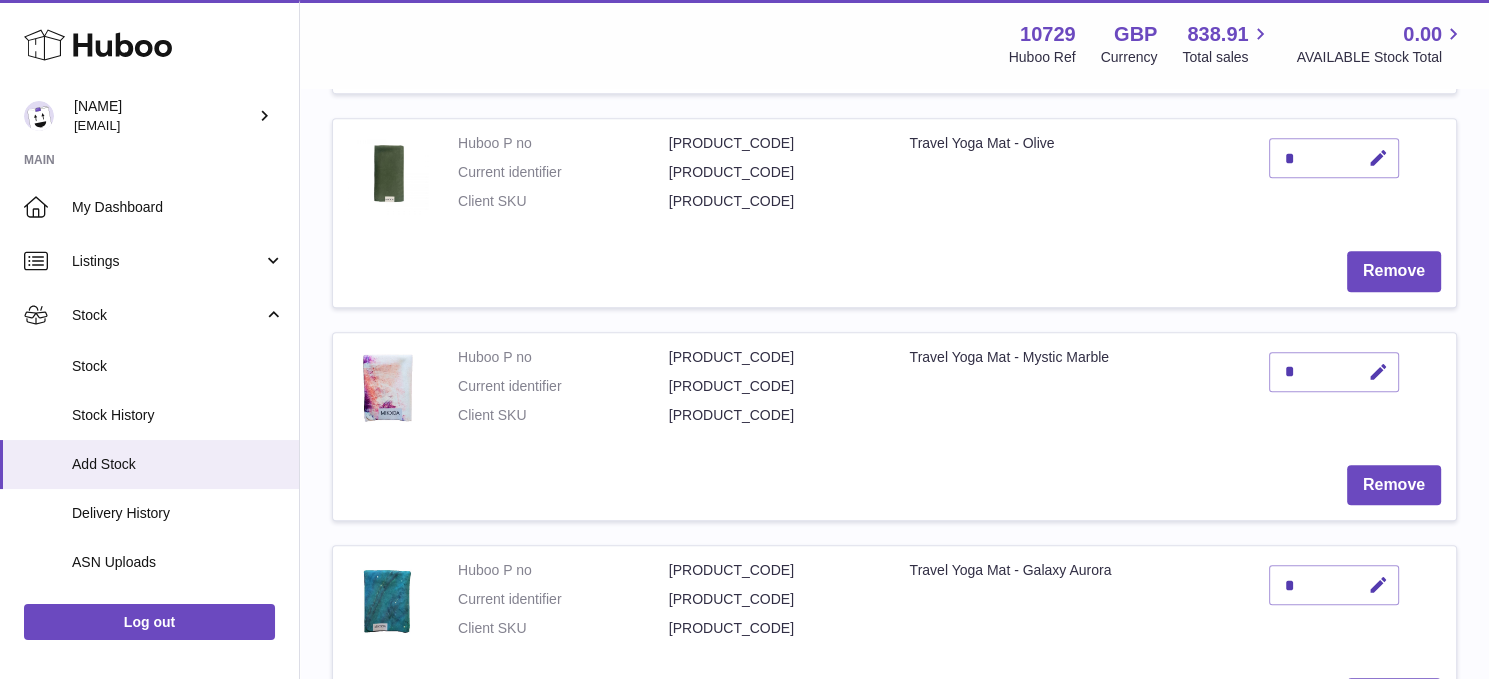 click on "*" at bounding box center [1334, 585] 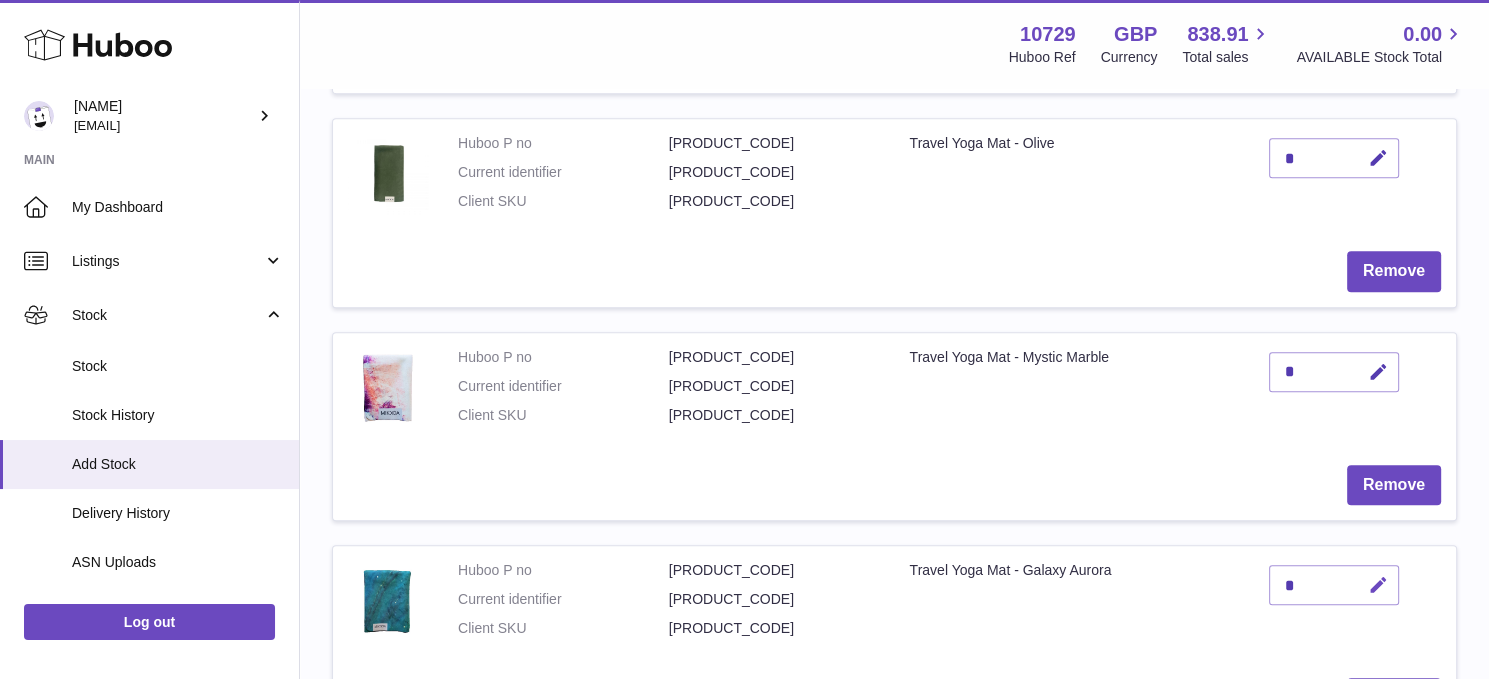 click at bounding box center (1378, 585) 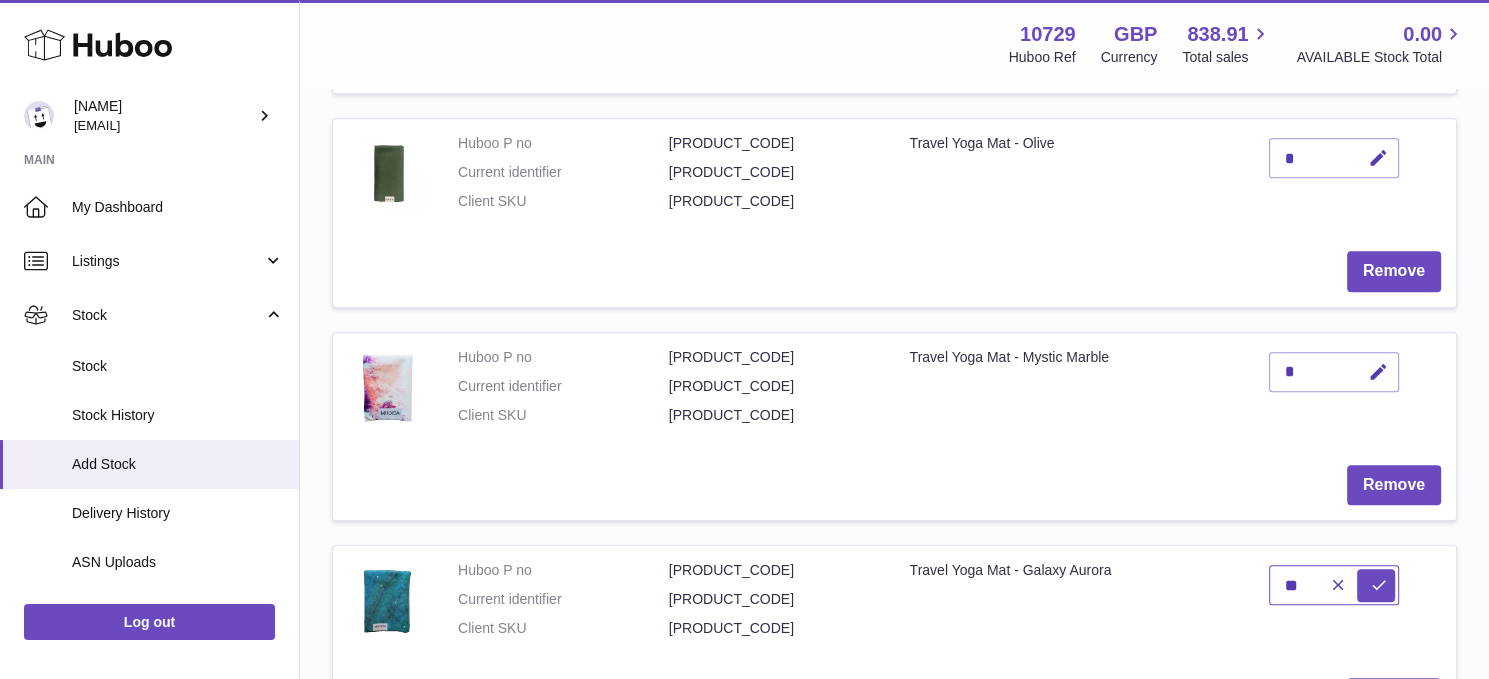 type on "**" 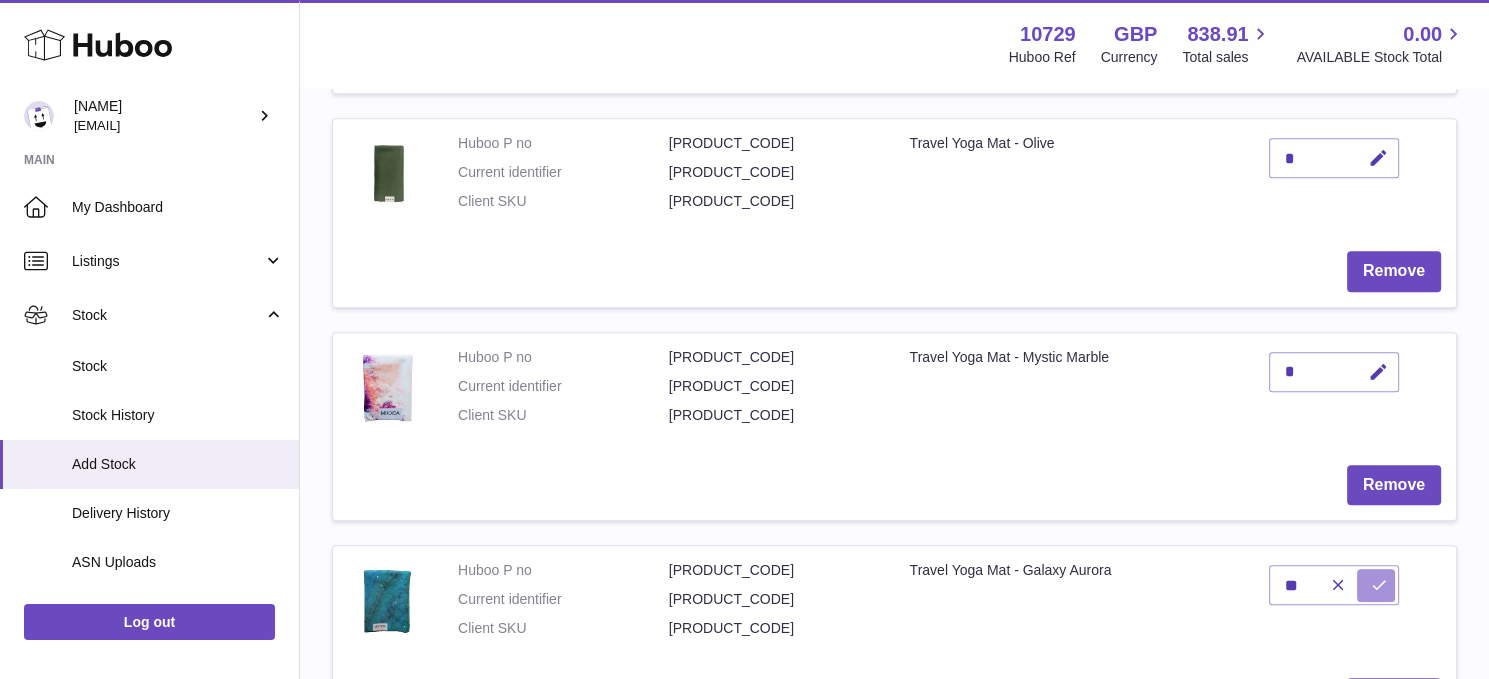 click at bounding box center [1379, 585] 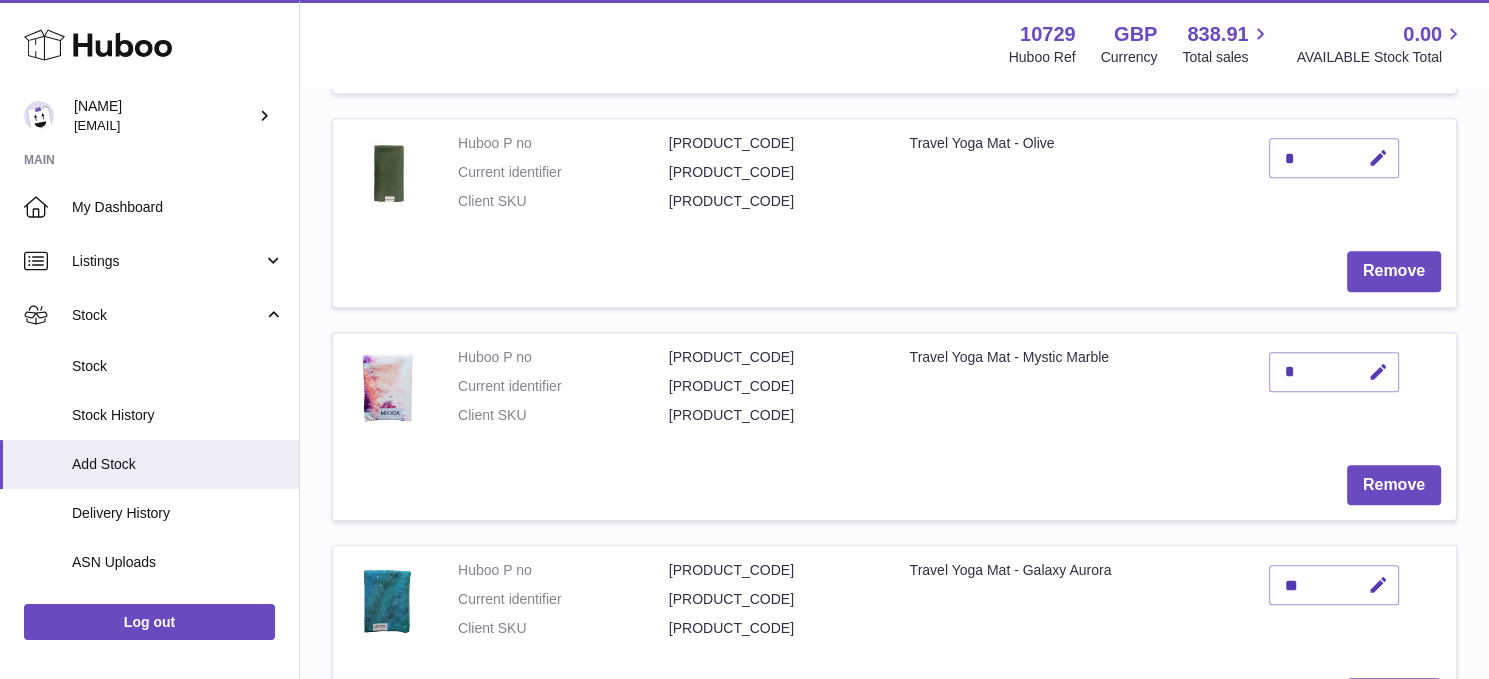 click at bounding box center (1375, 799) 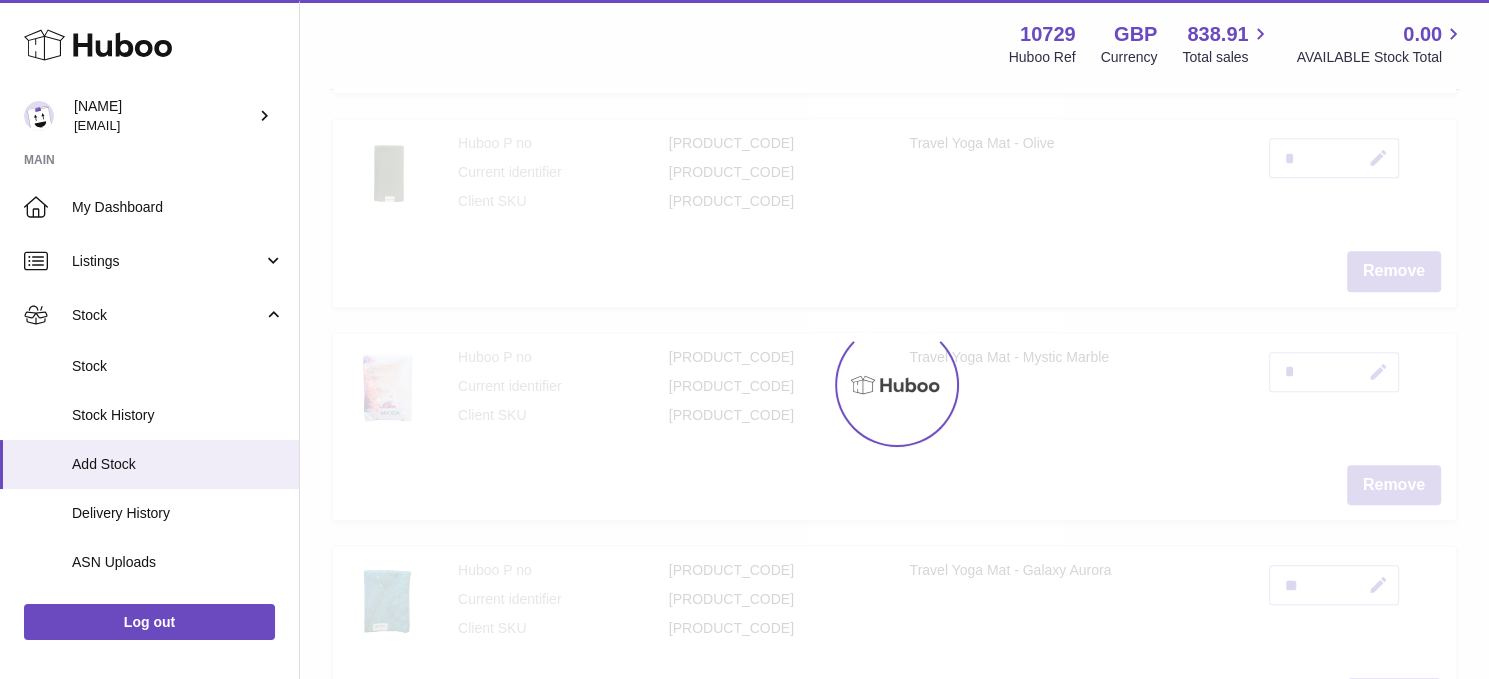 type 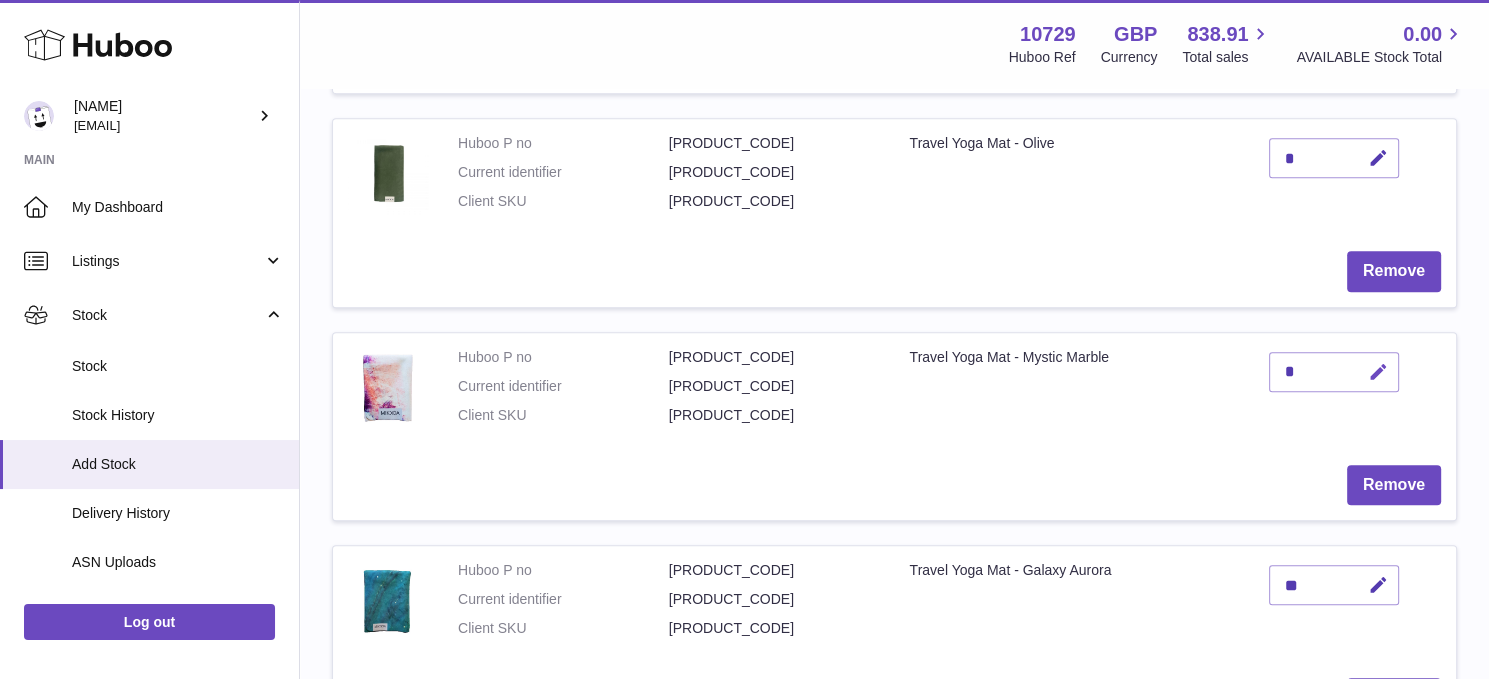 click at bounding box center (1378, 372) 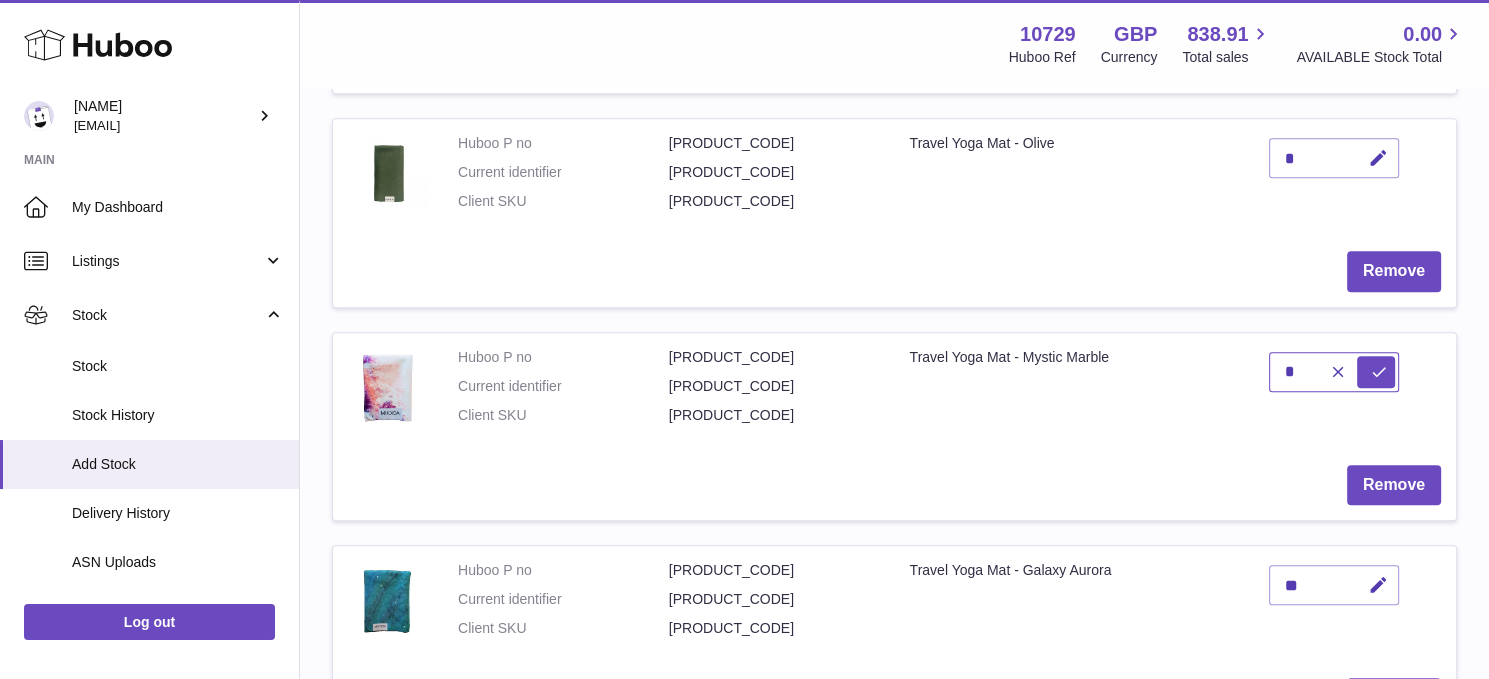 type on "*" 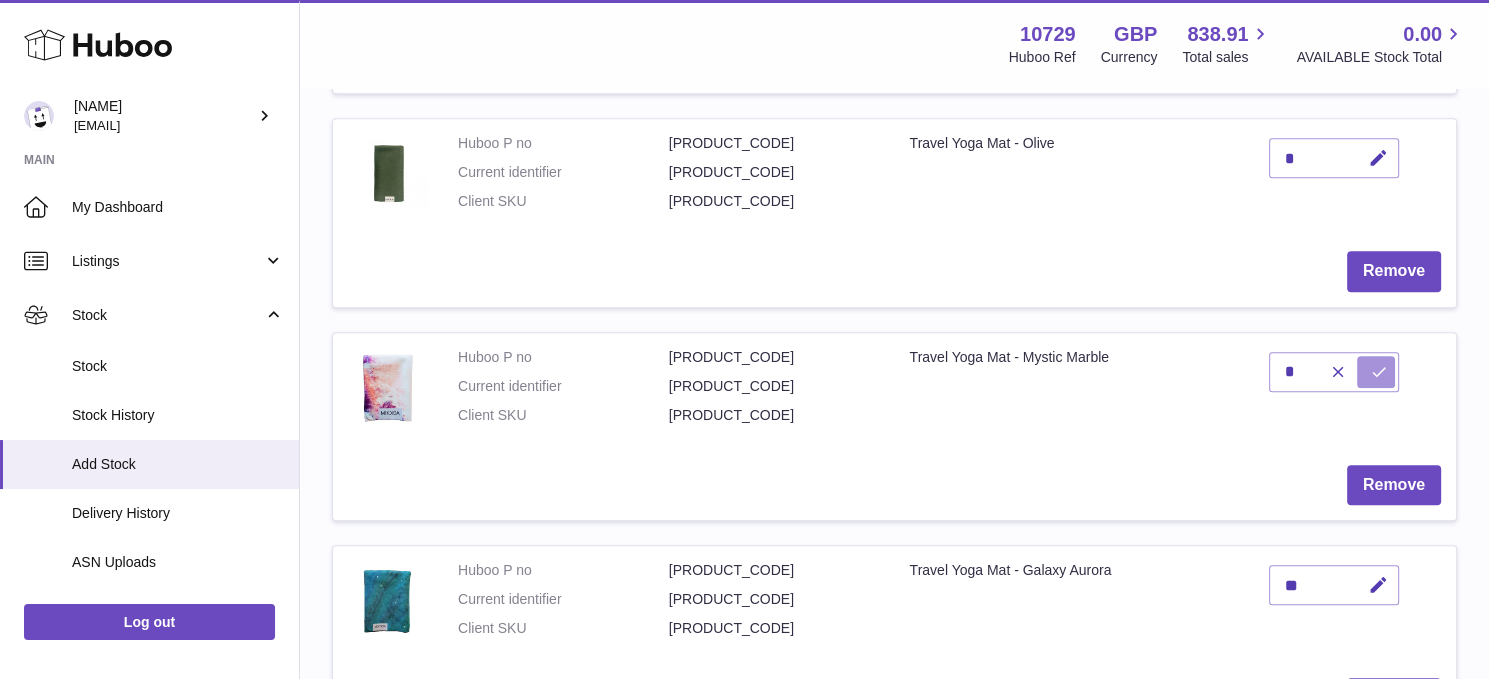click at bounding box center [1379, 372] 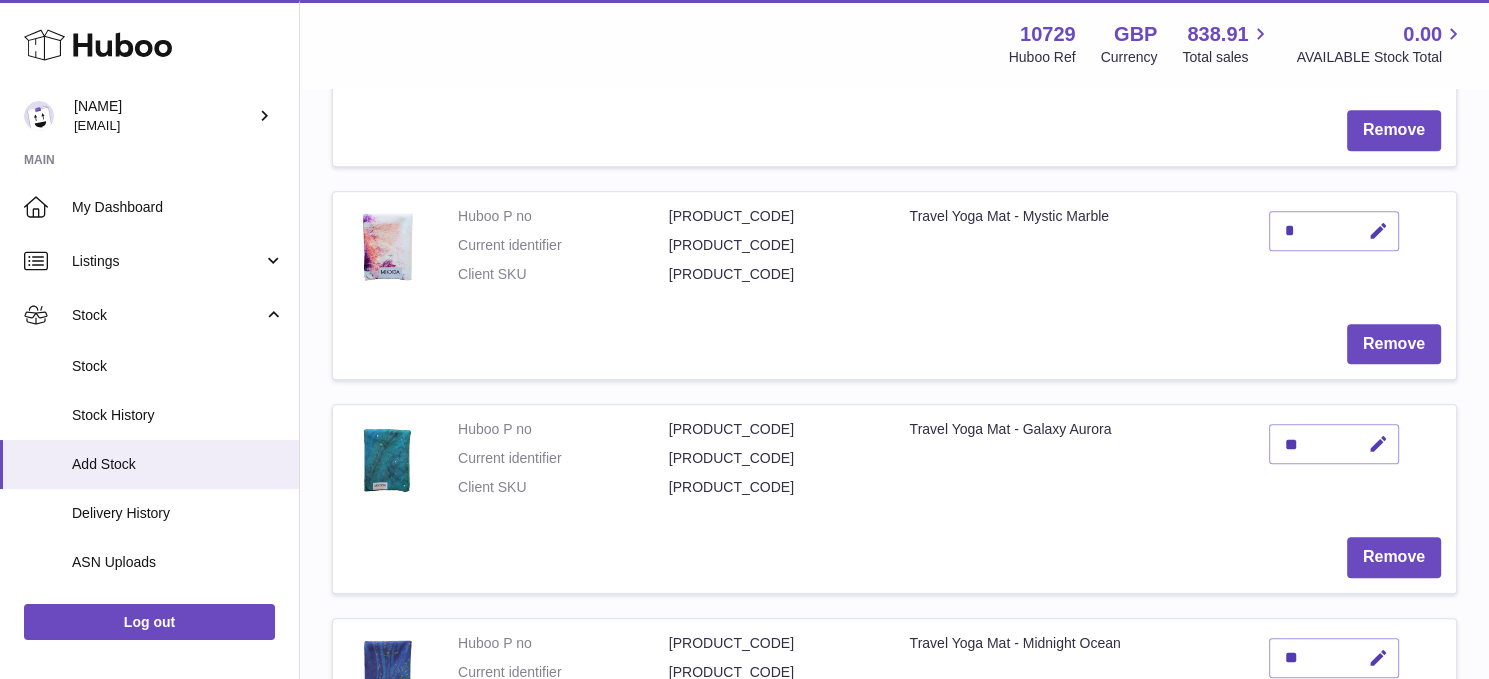 scroll, scrollTop: 1068, scrollLeft: 0, axis: vertical 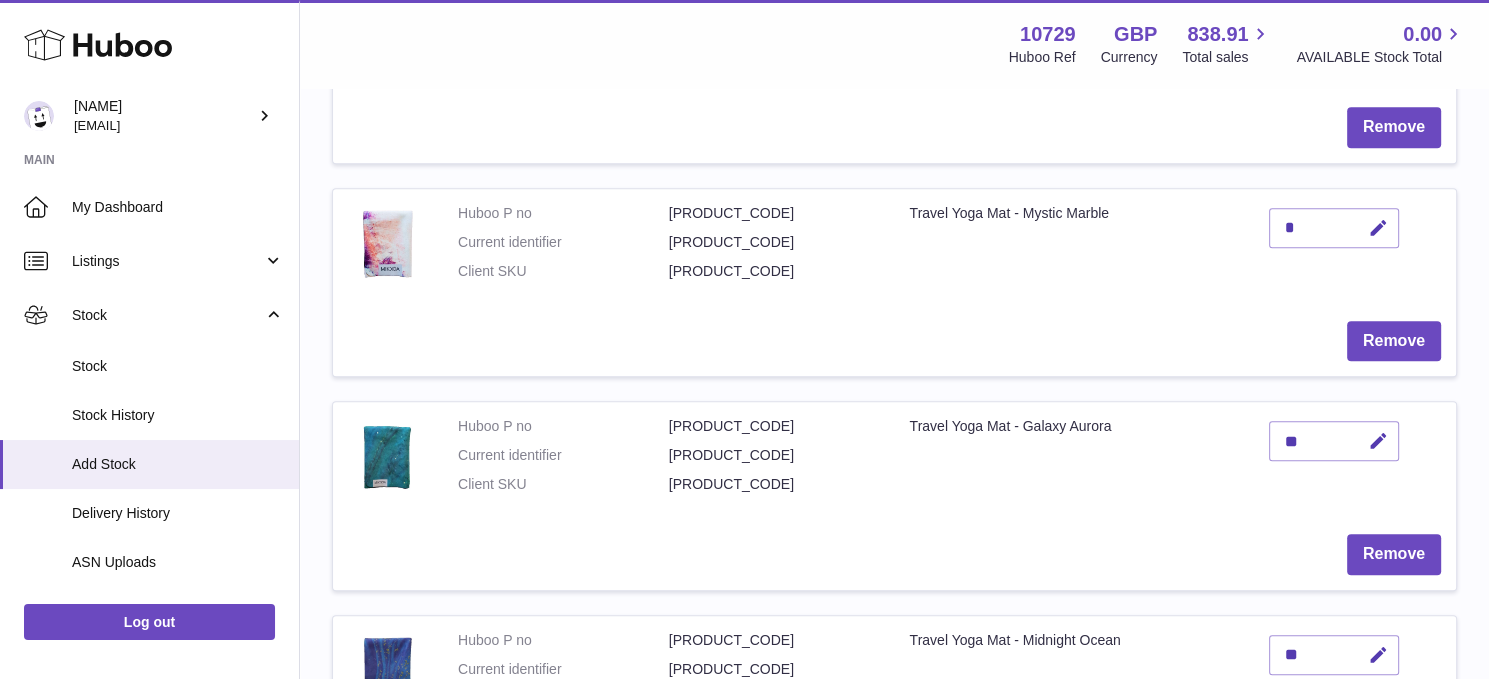 click at bounding box center (1378, 868) 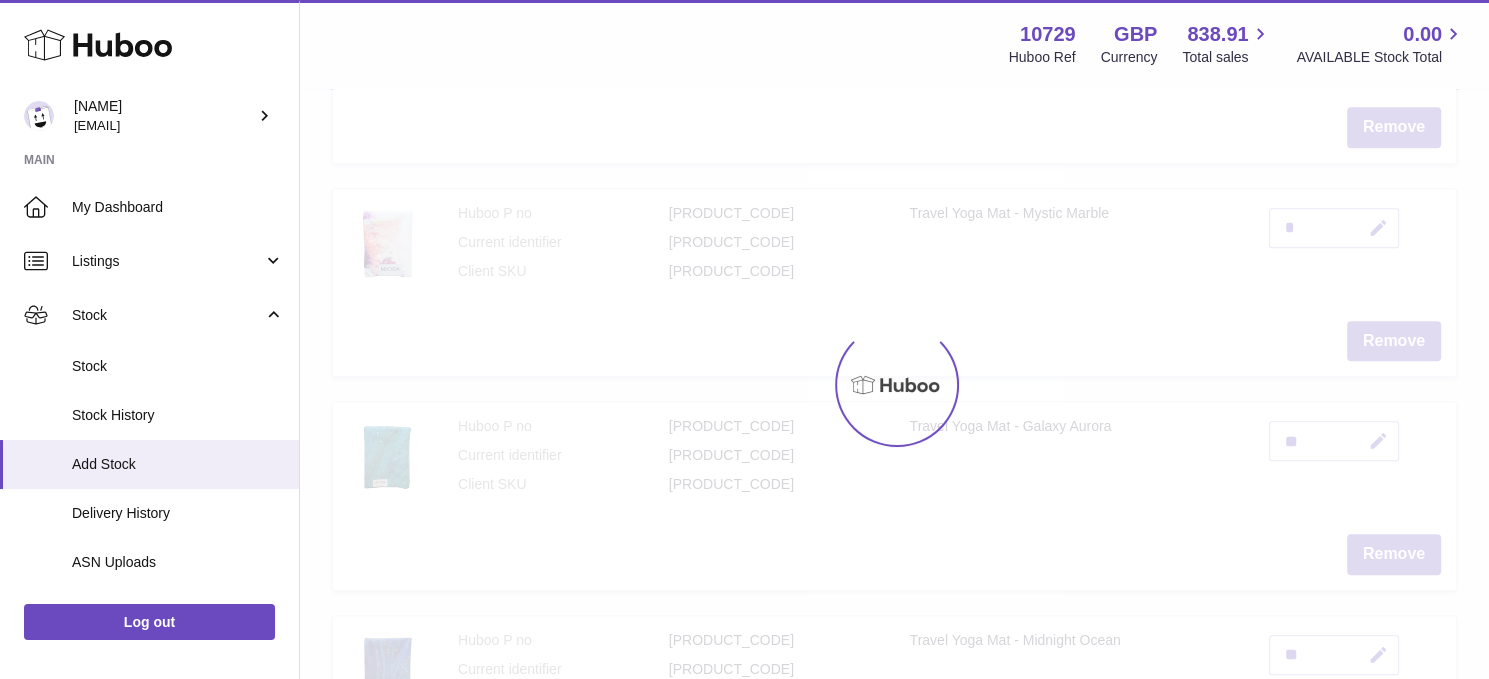 type 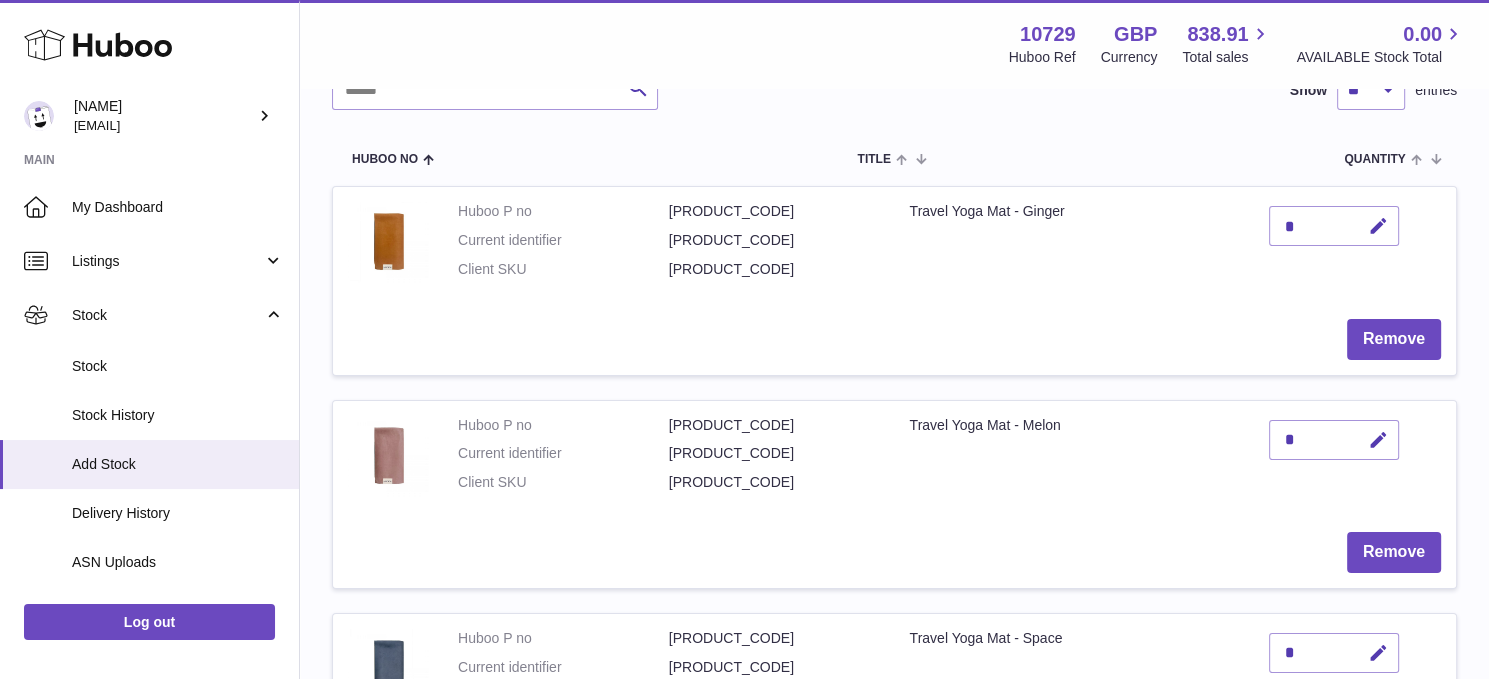 scroll, scrollTop: 195, scrollLeft: 0, axis: vertical 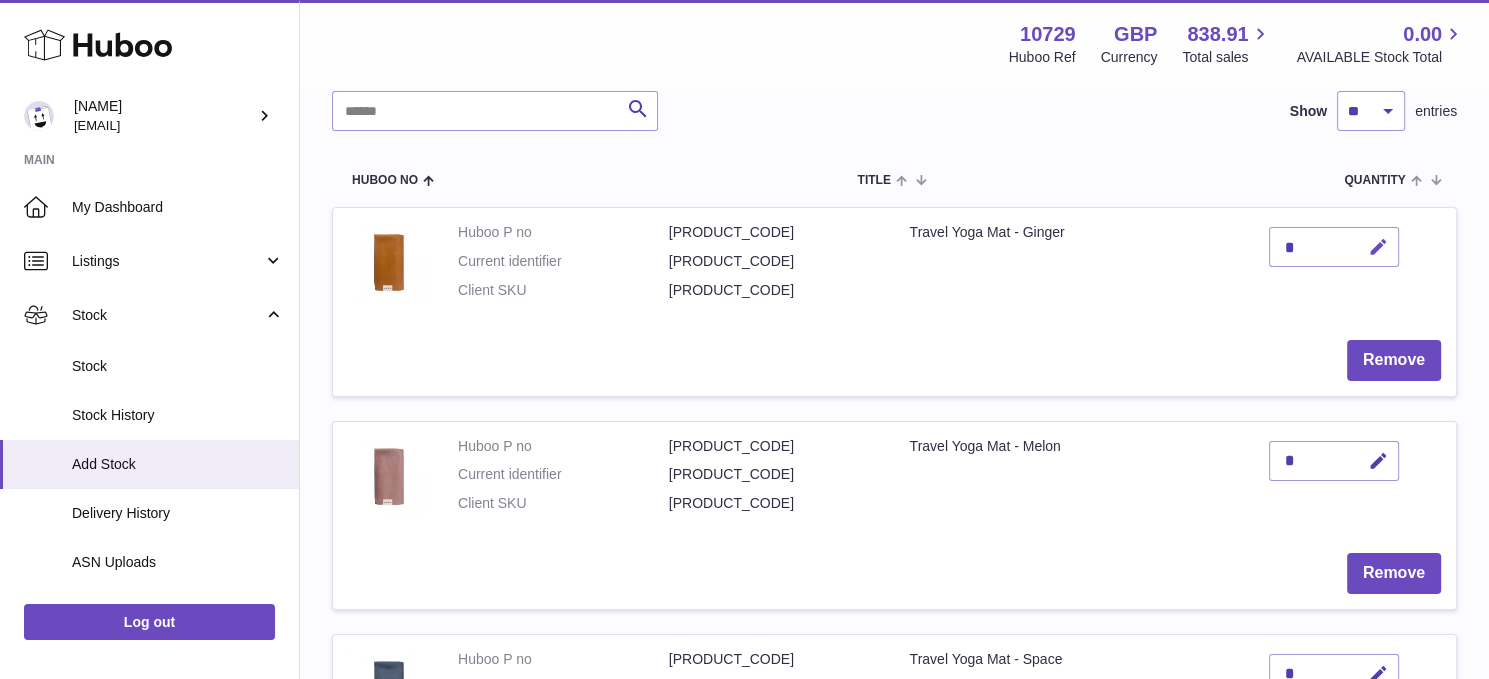 click at bounding box center (1378, 247) 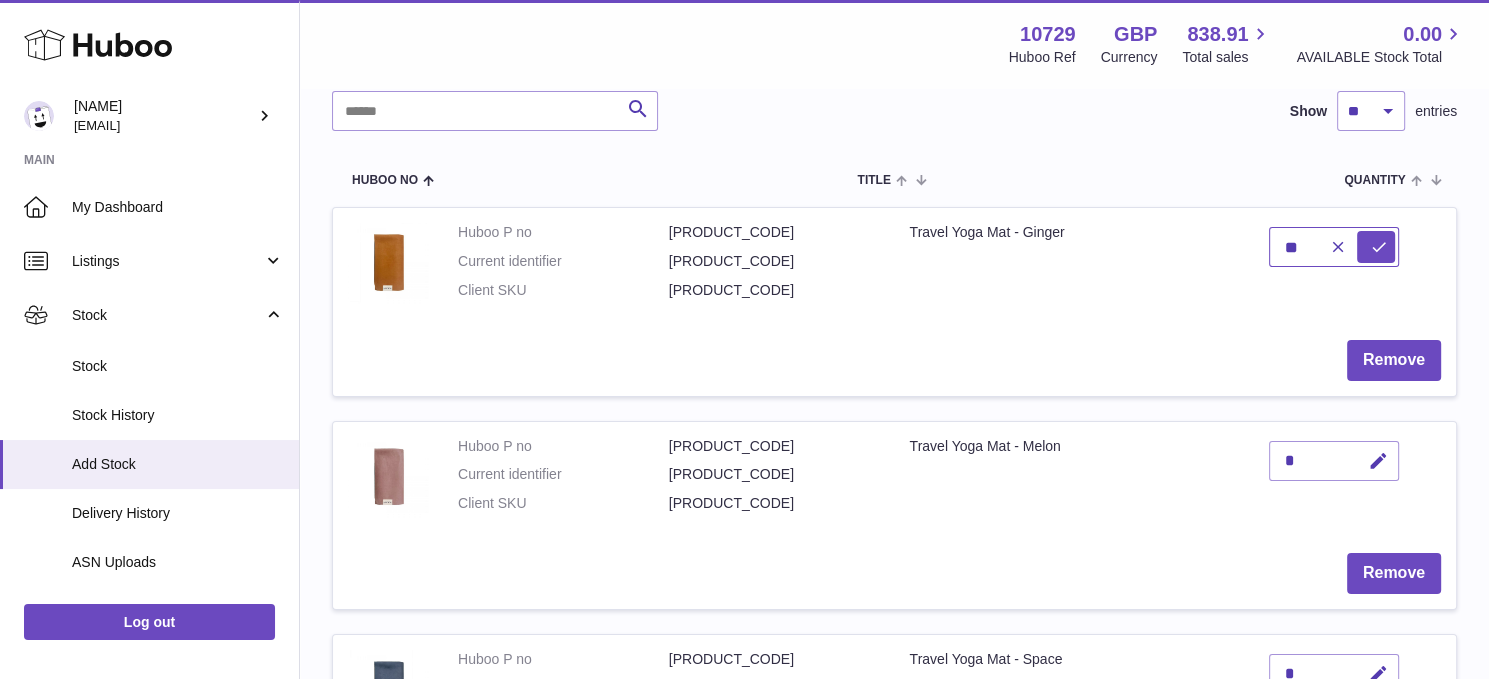 type on "**" 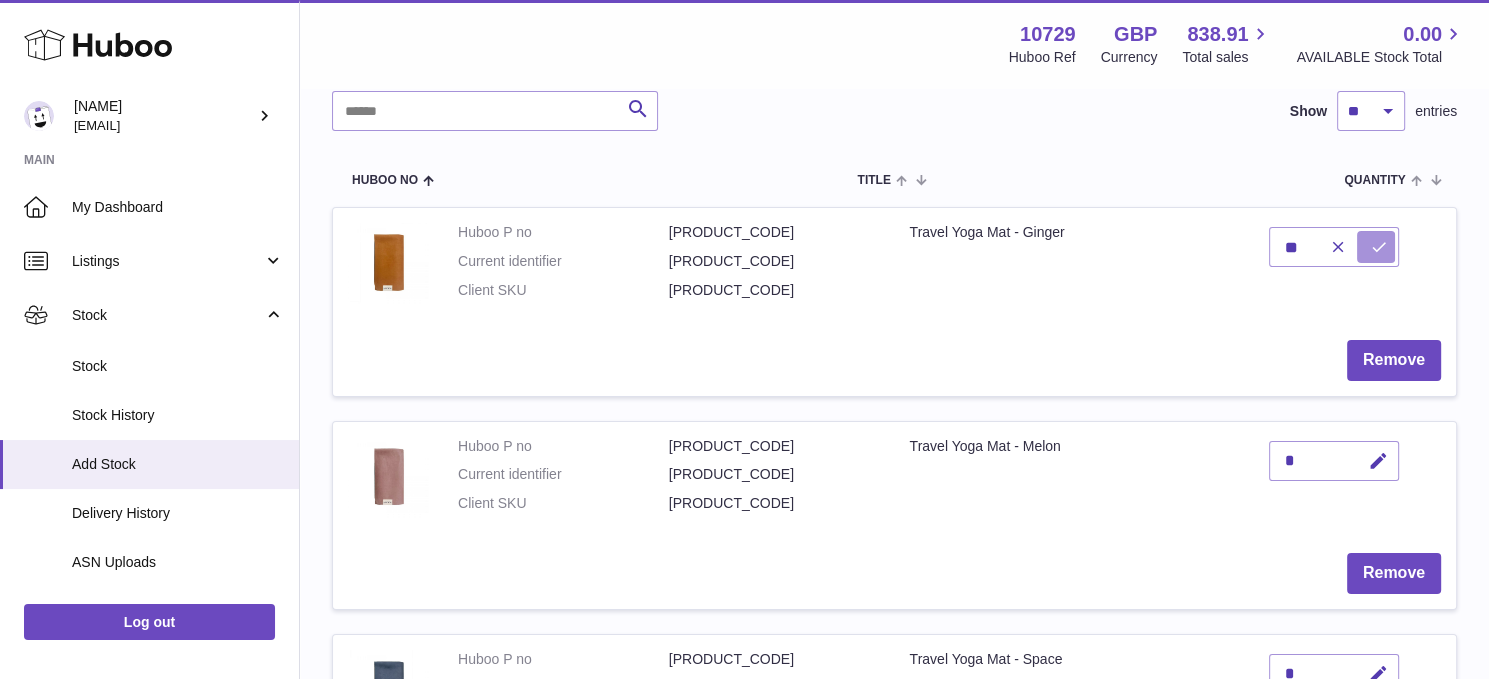 click at bounding box center [1379, 247] 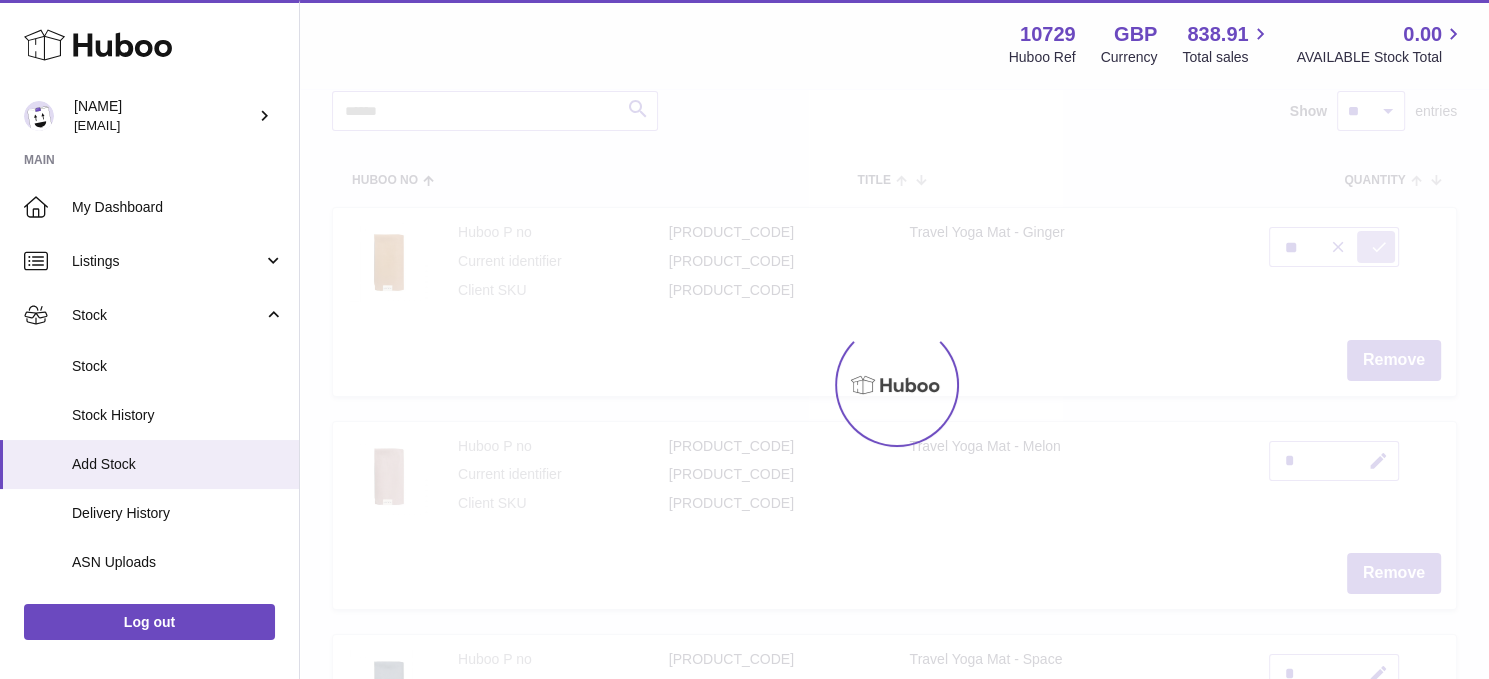 type 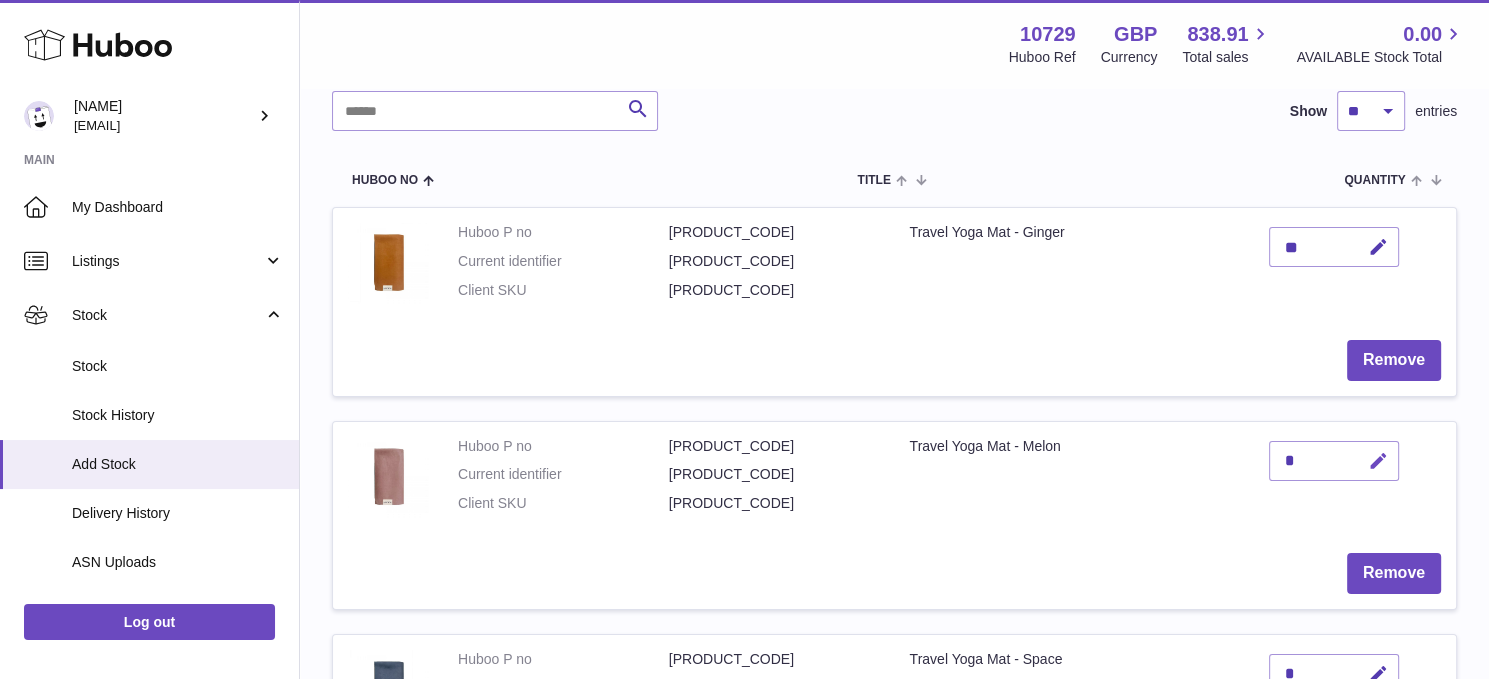 click at bounding box center [1378, 461] 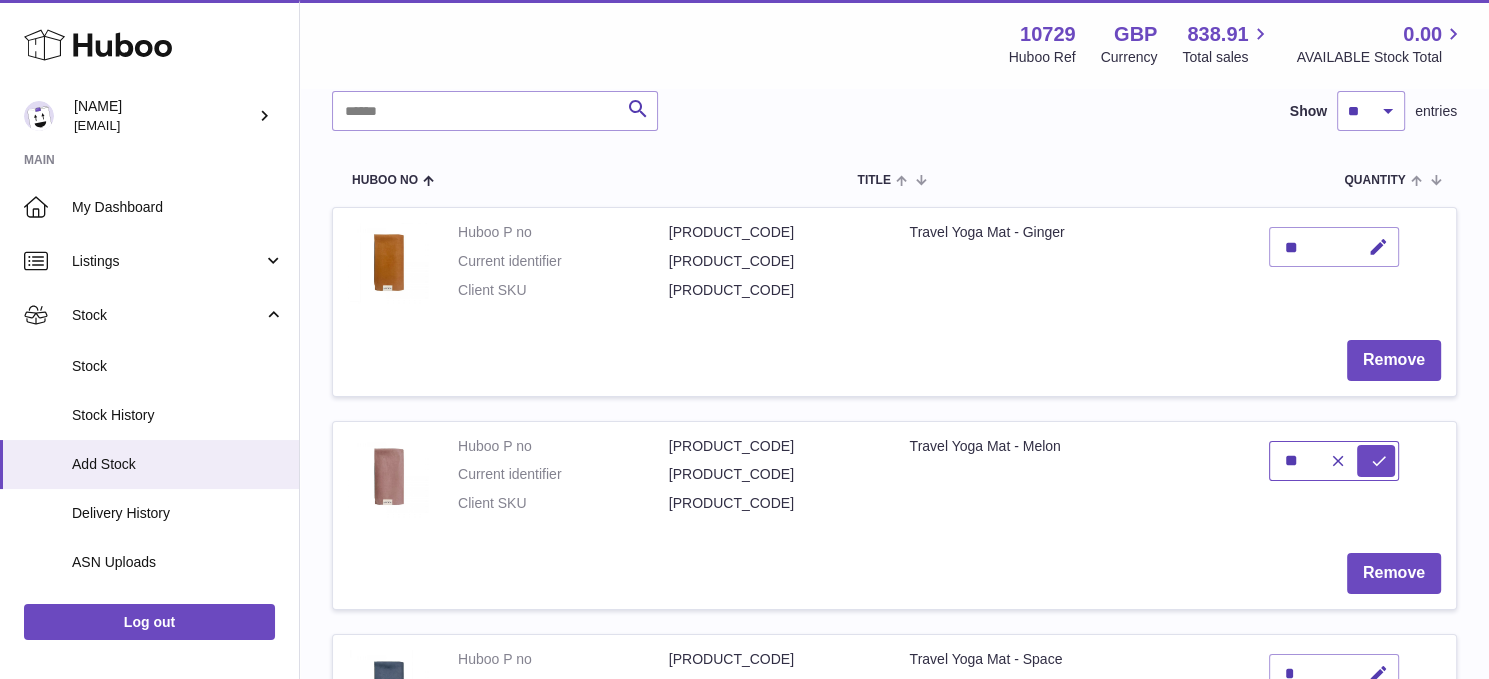 type on "**" 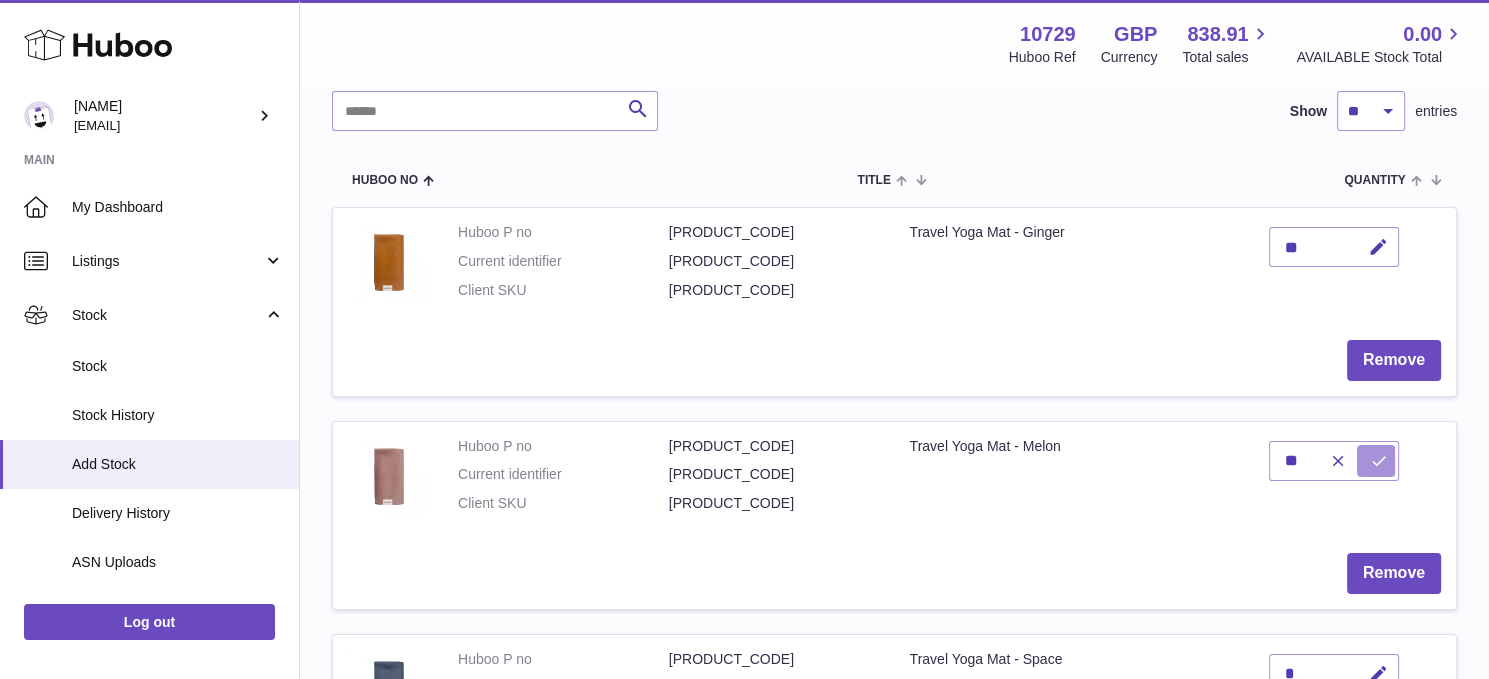 click at bounding box center (1379, 461) 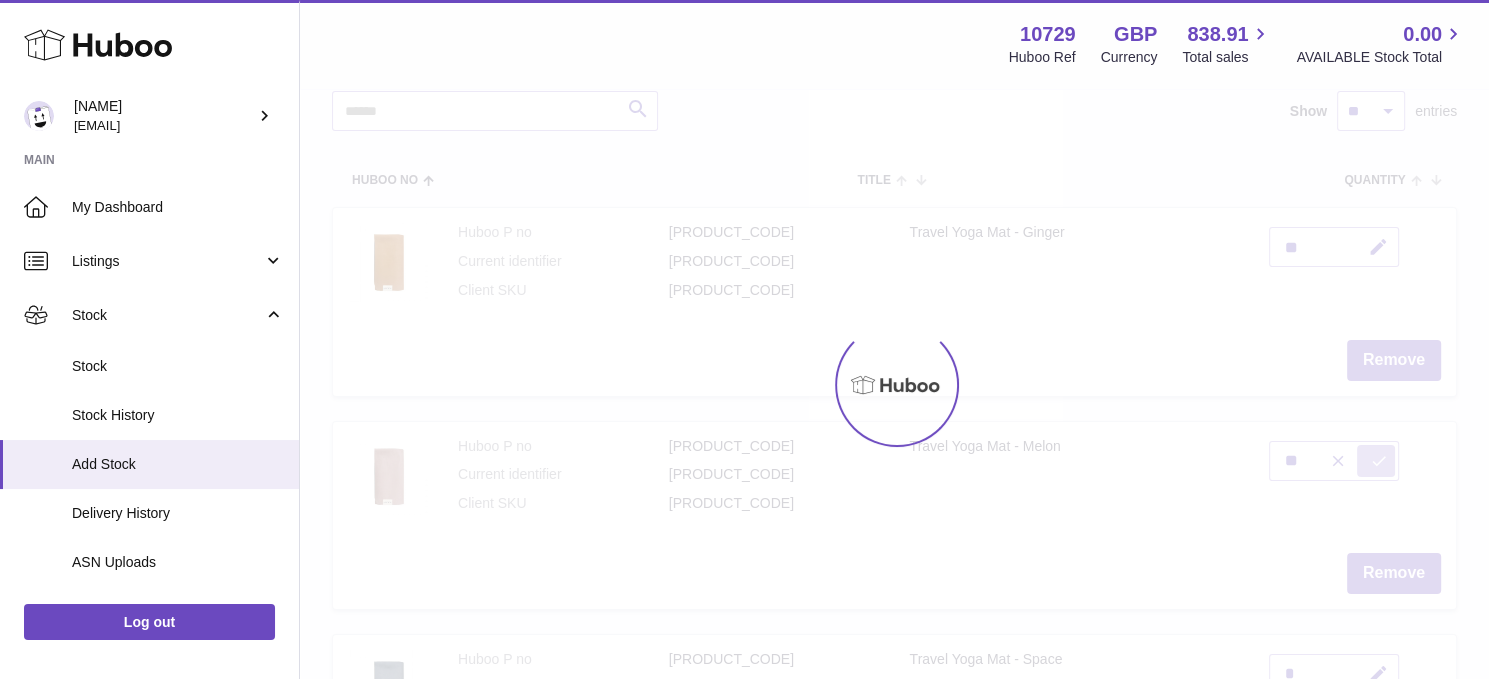 type 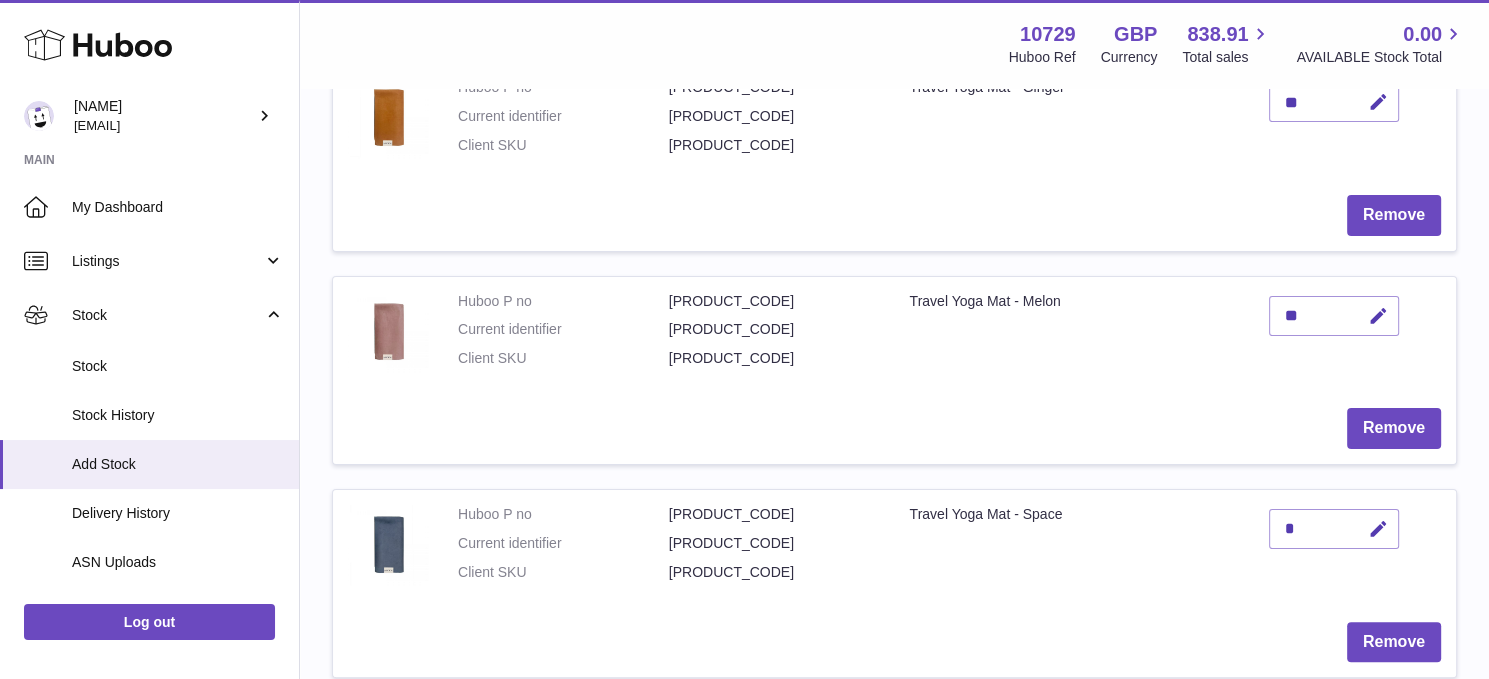 scroll, scrollTop: 347, scrollLeft: 0, axis: vertical 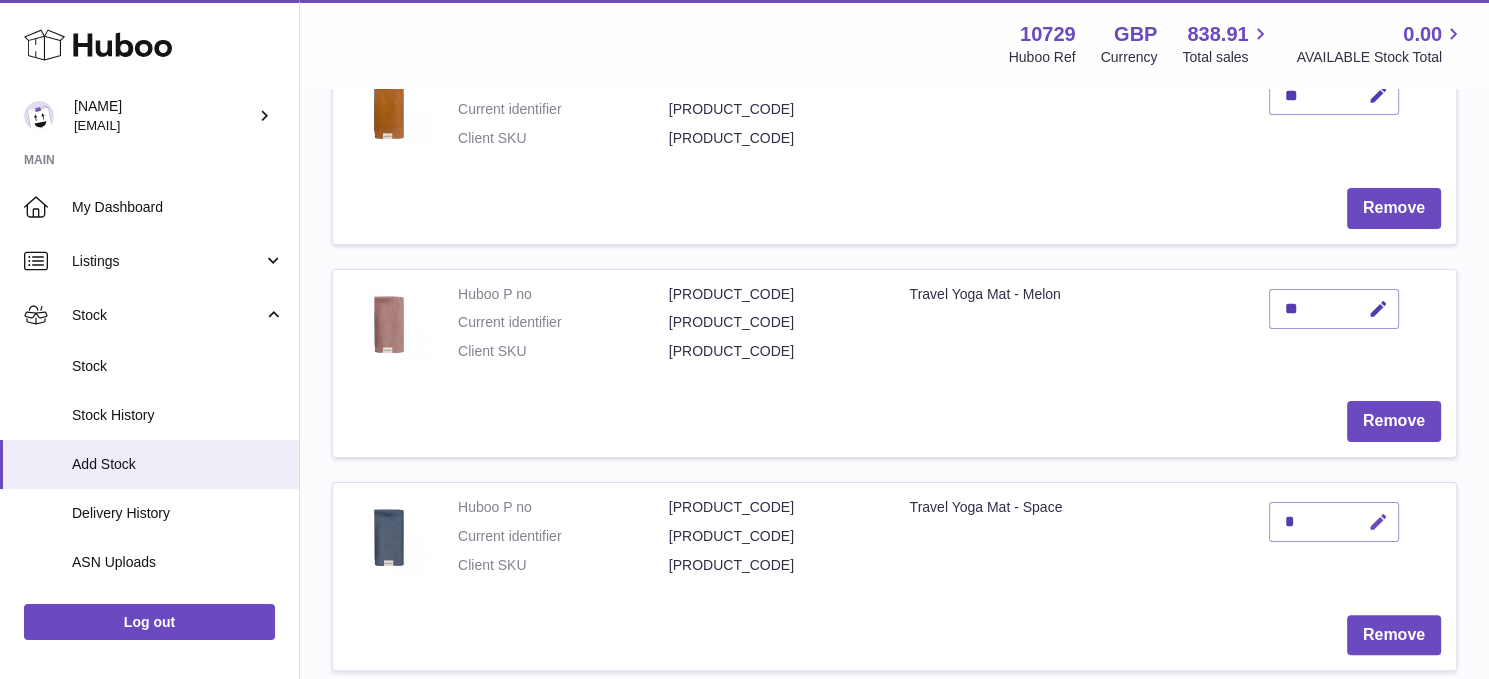 click at bounding box center (1378, 522) 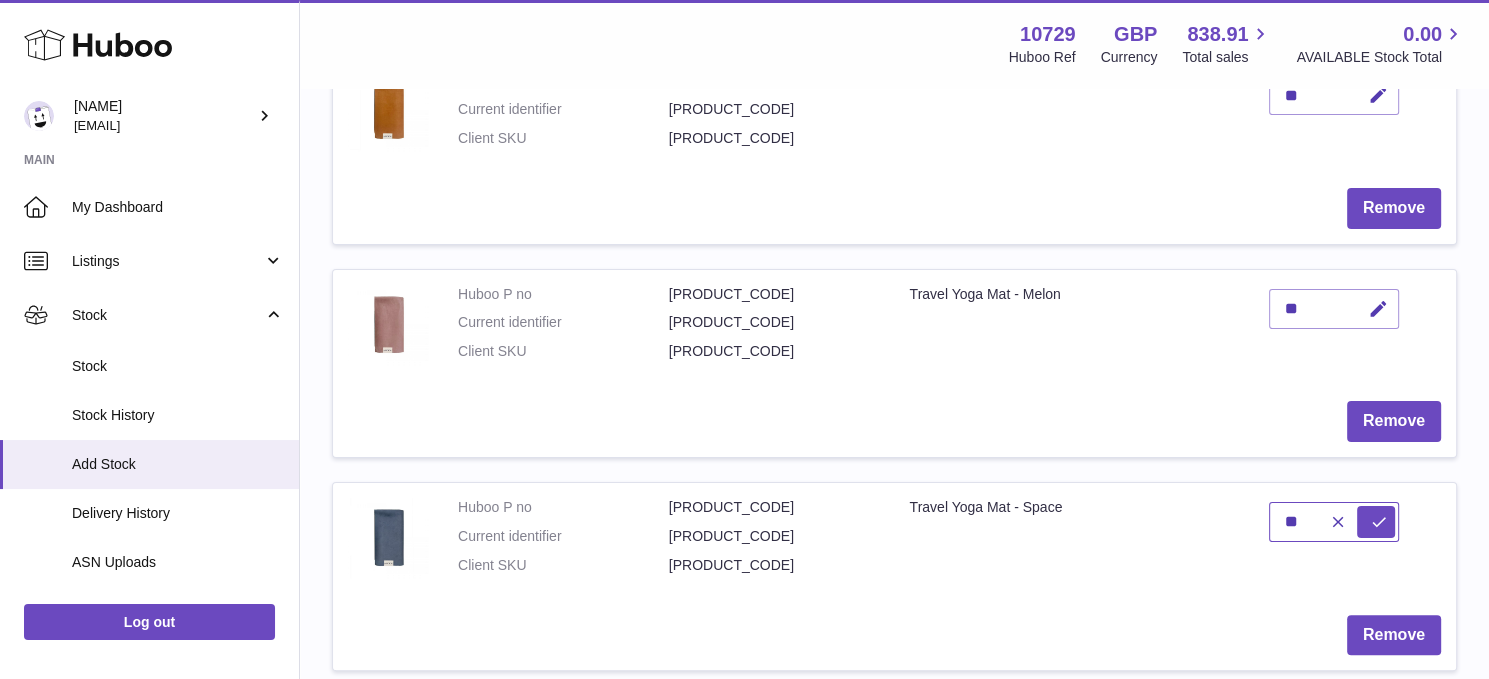 type on "**" 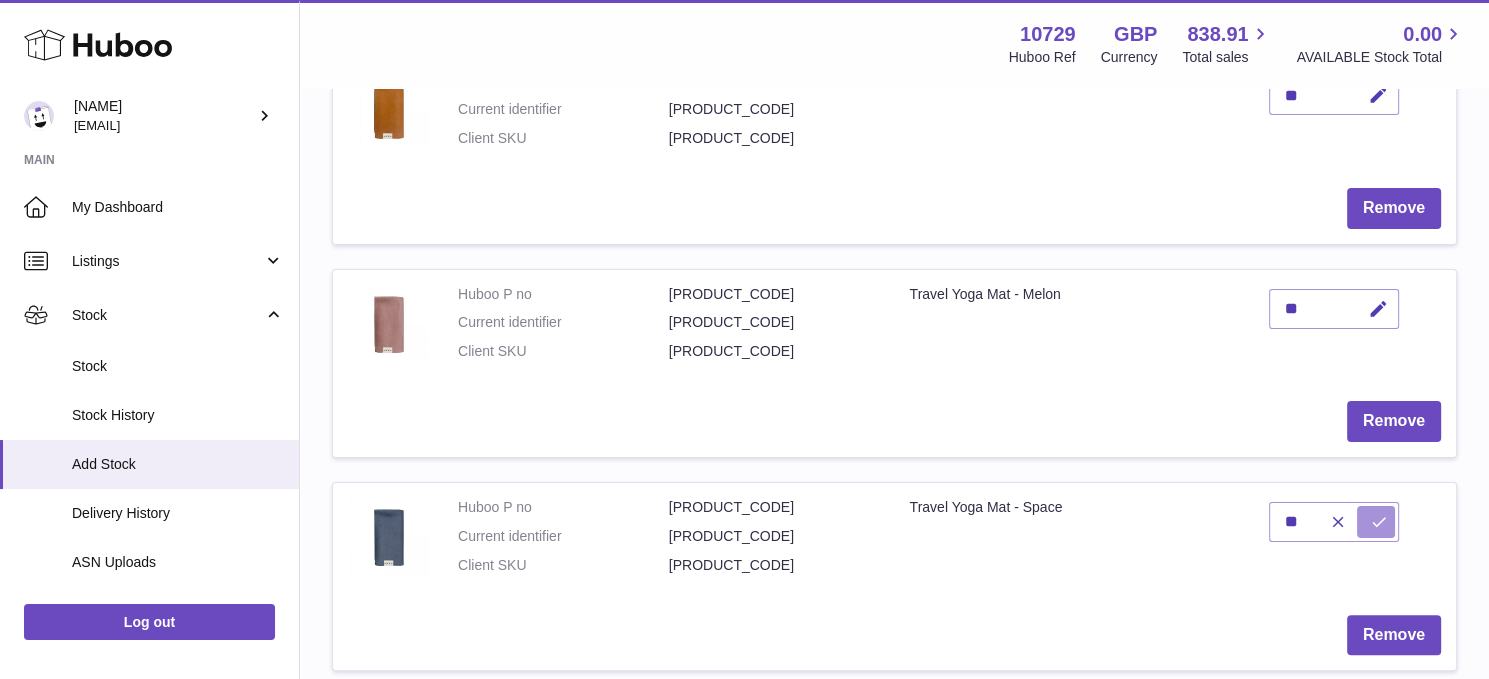 click at bounding box center (1379, 522) 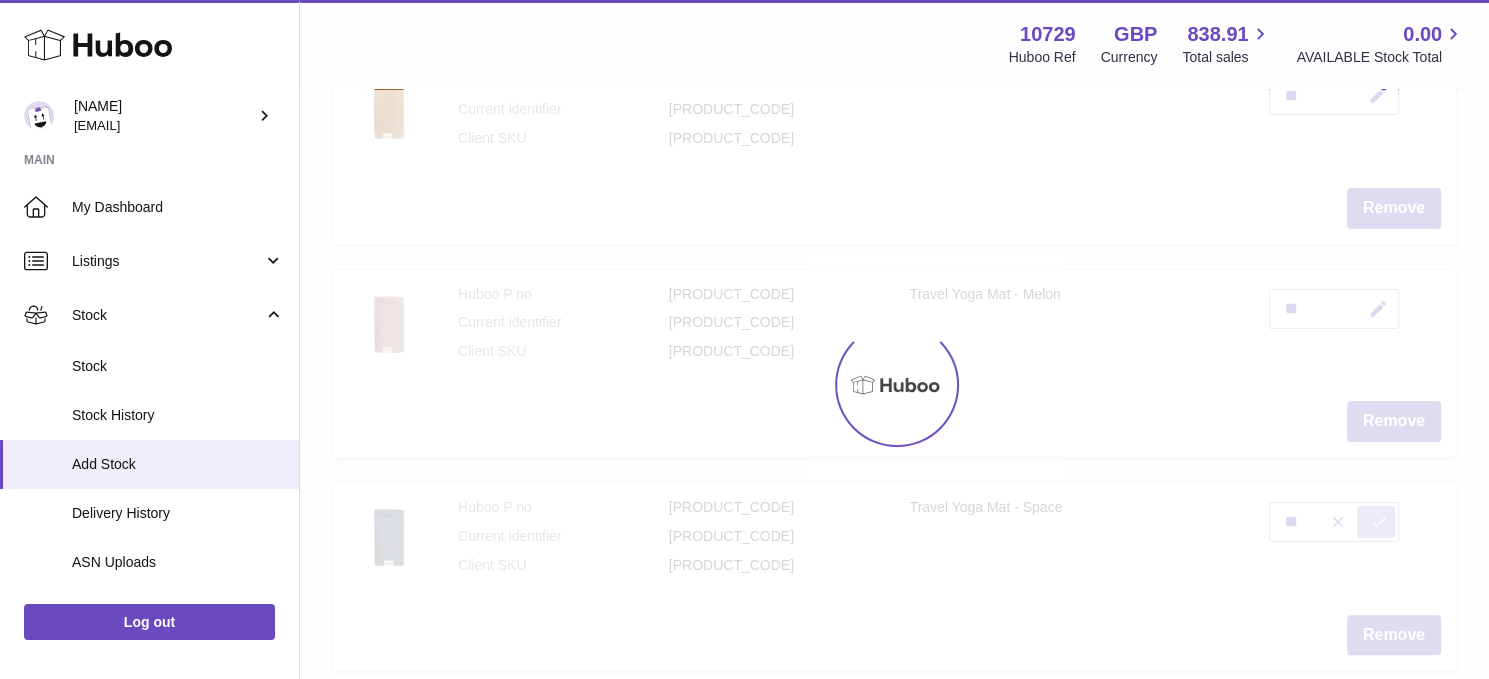 type 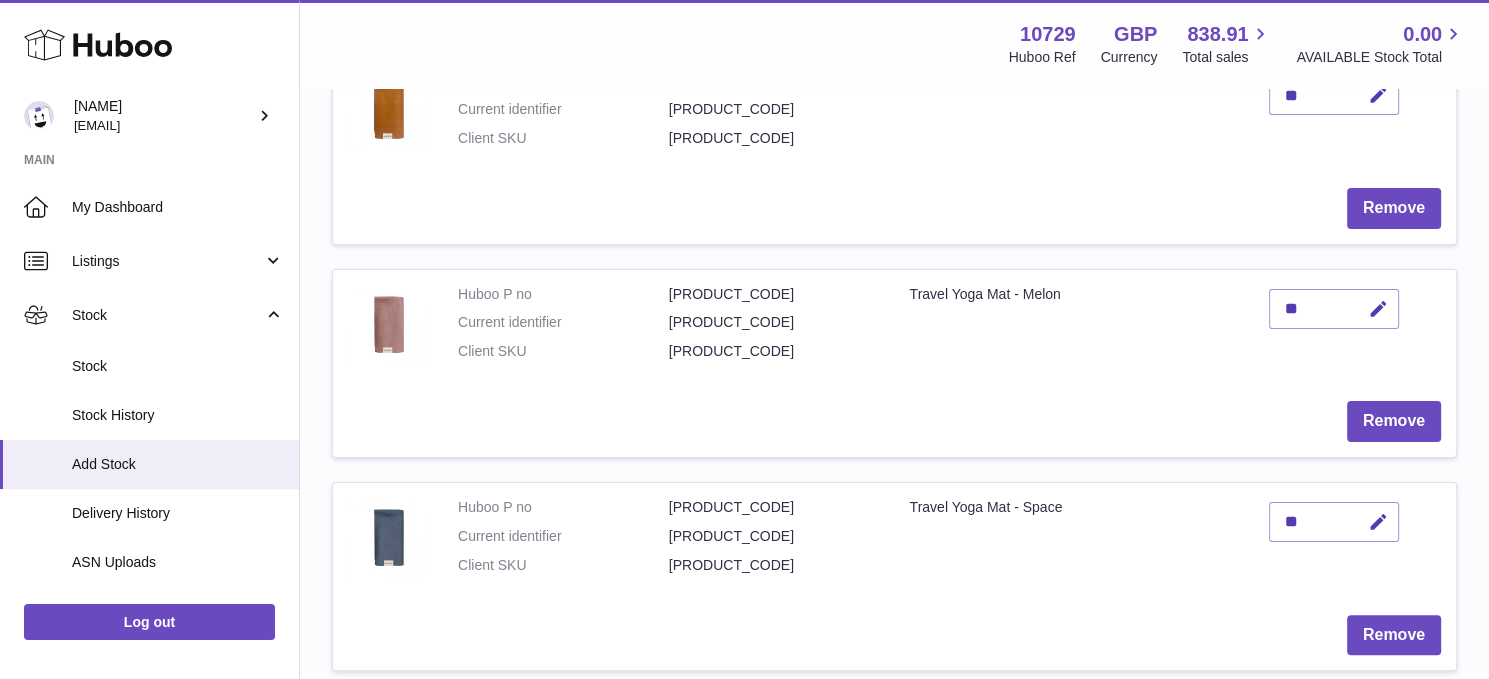 click at bounding box center [1378, 735] 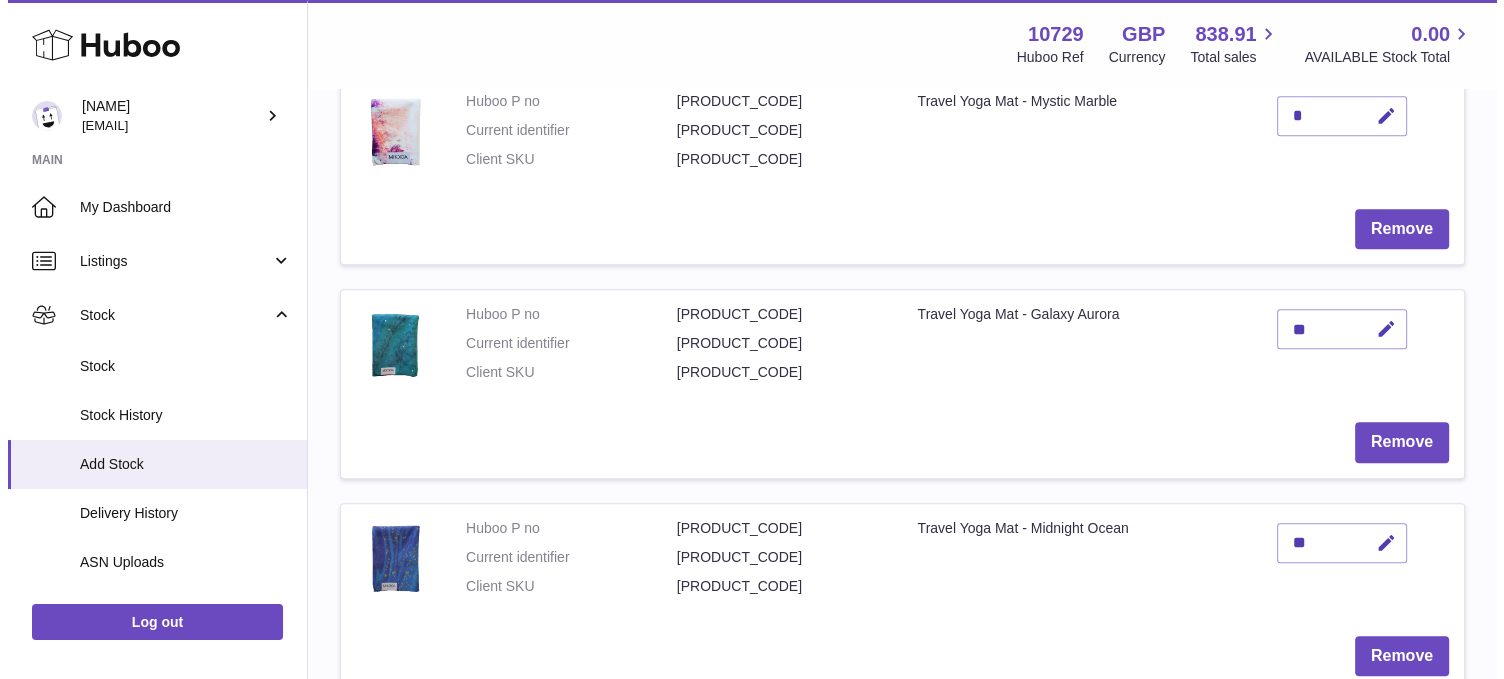 scroll, scrollTop: 1204, scrollLeft: 0, axis: vertical 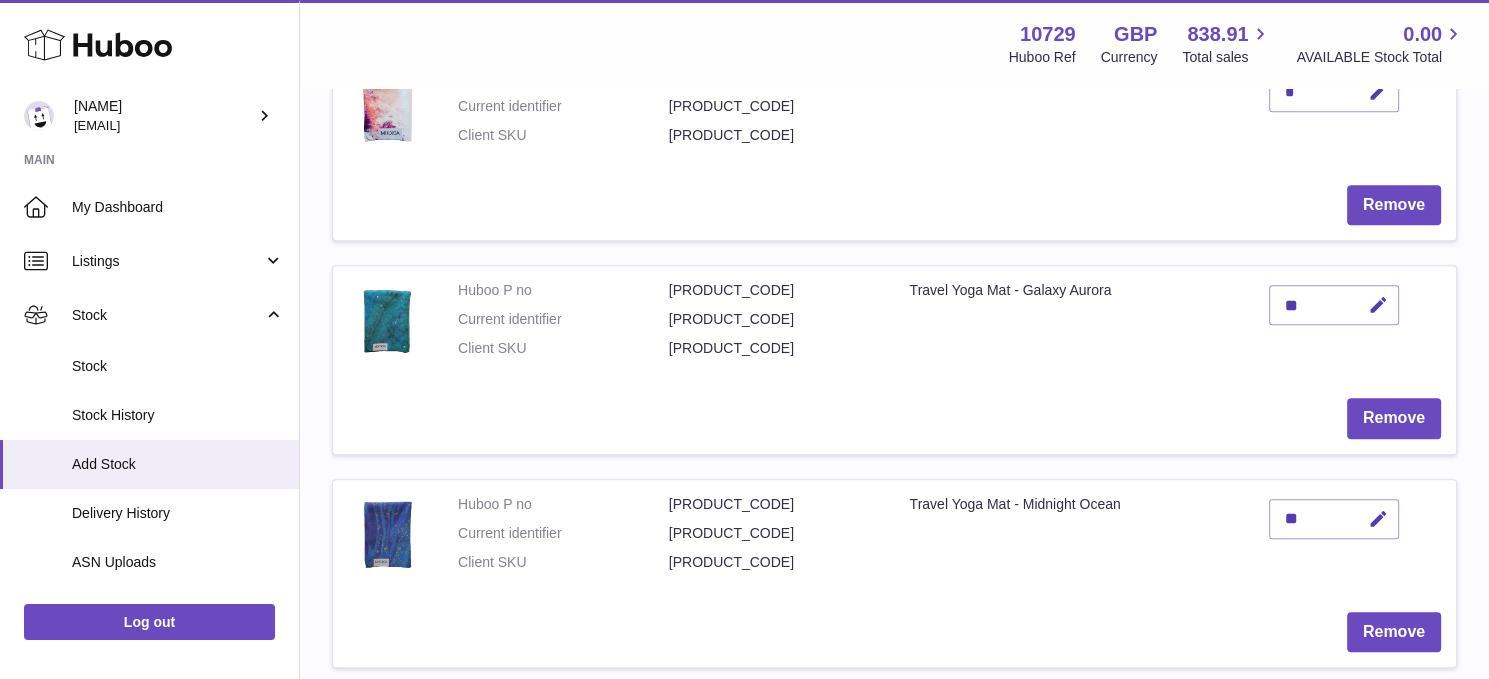 click on "Next" at bounding box center (1382, 944) 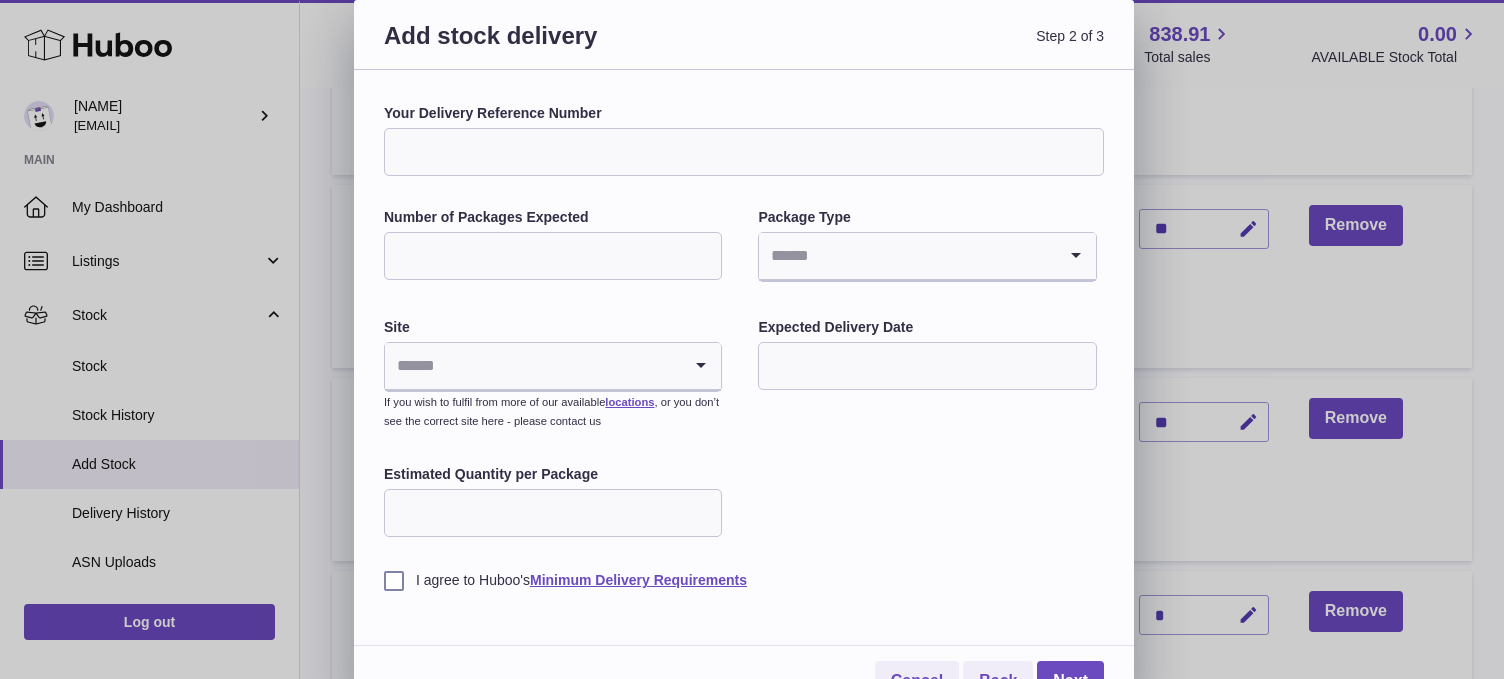 click on "Your Delivery Reference Number" at bounding box center (744, 152) 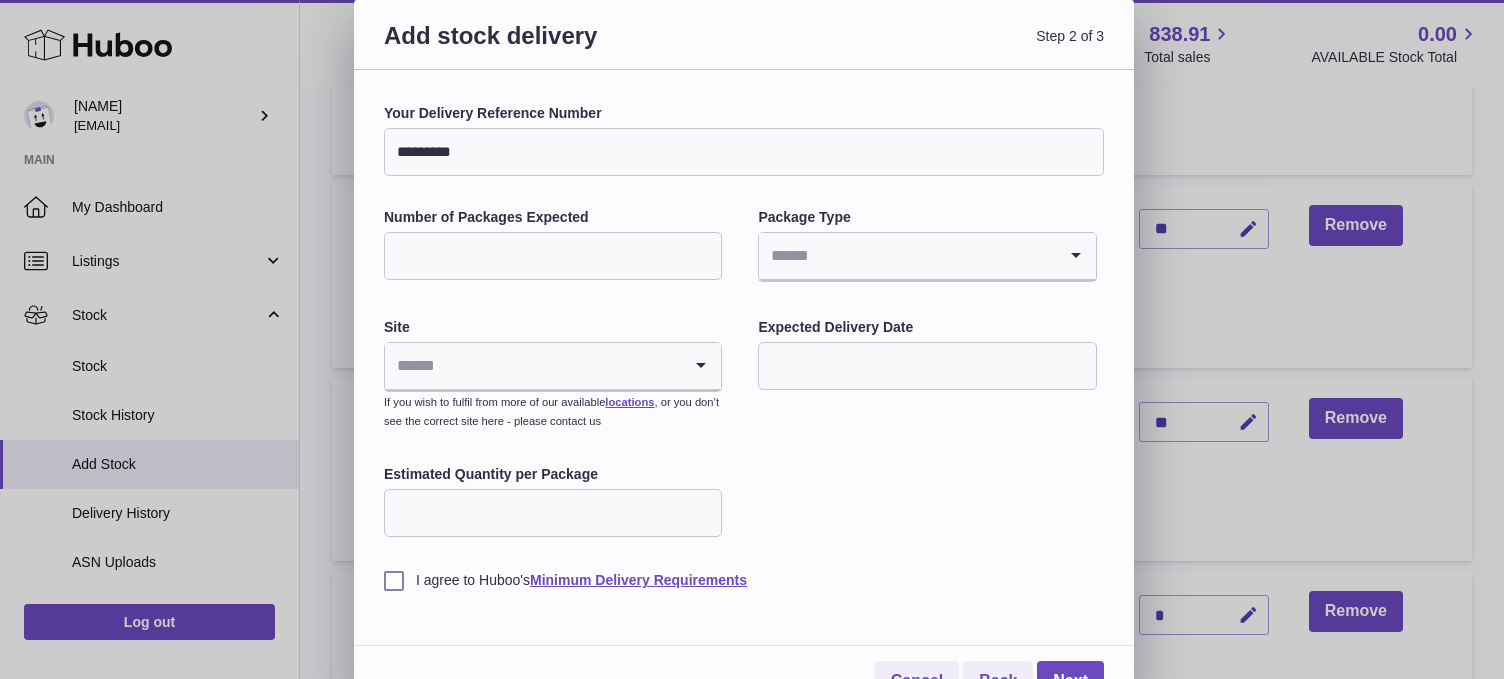 type on "*********" 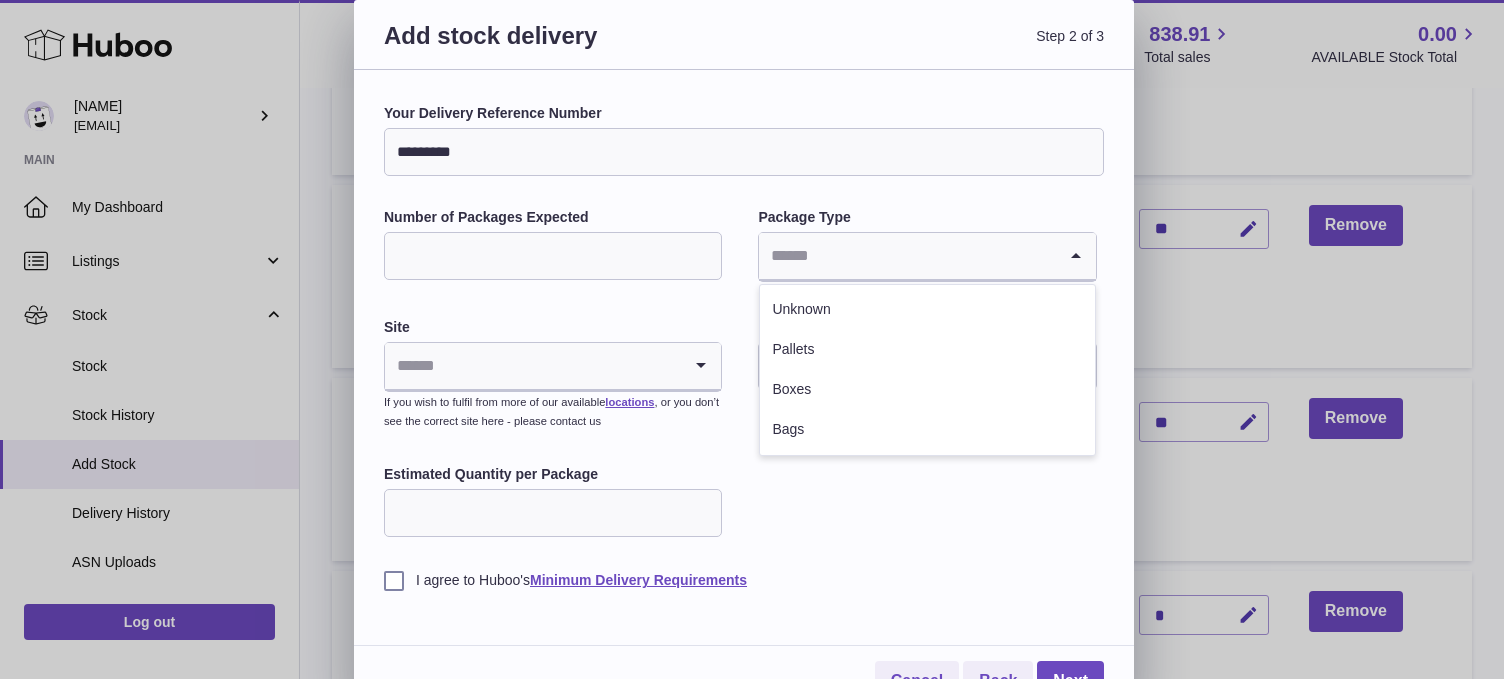 click at bounding box center (907, 256) 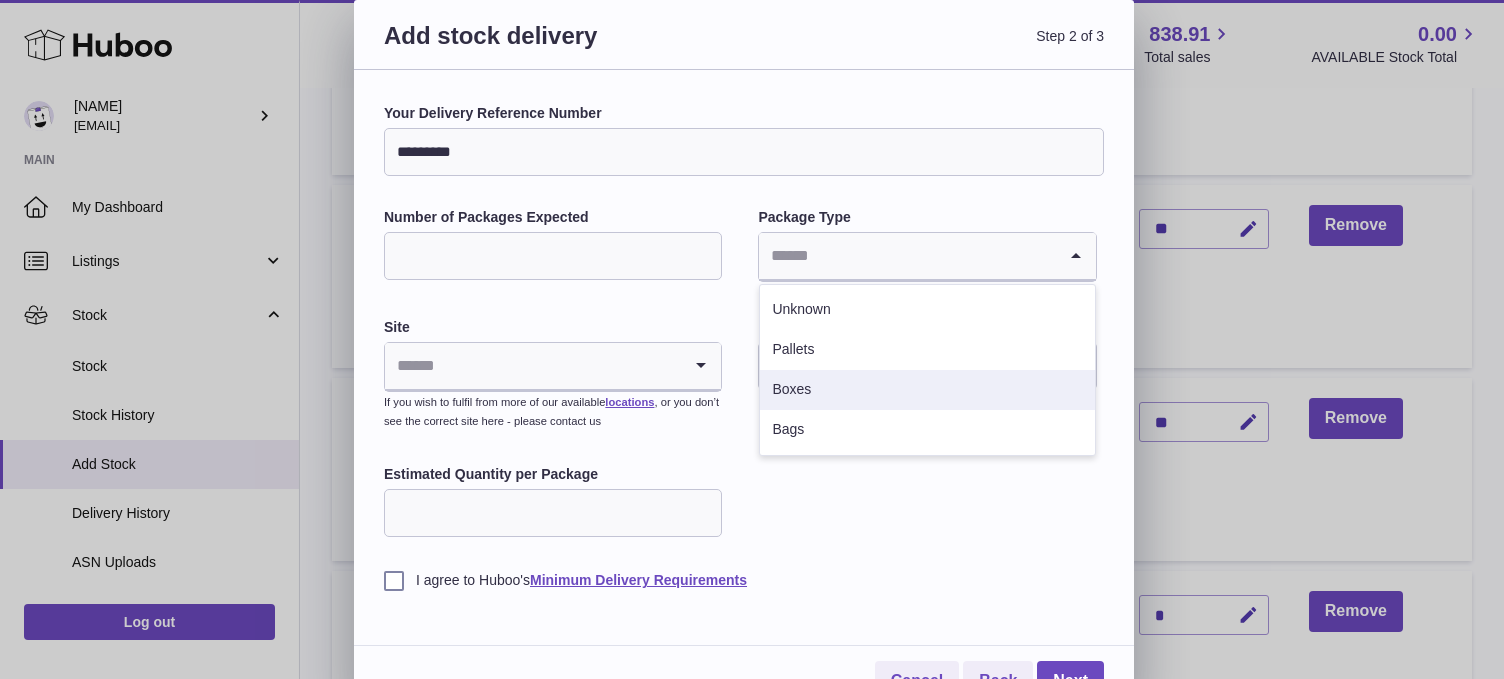 click on "Boxes" at bounding box center (927, 390) 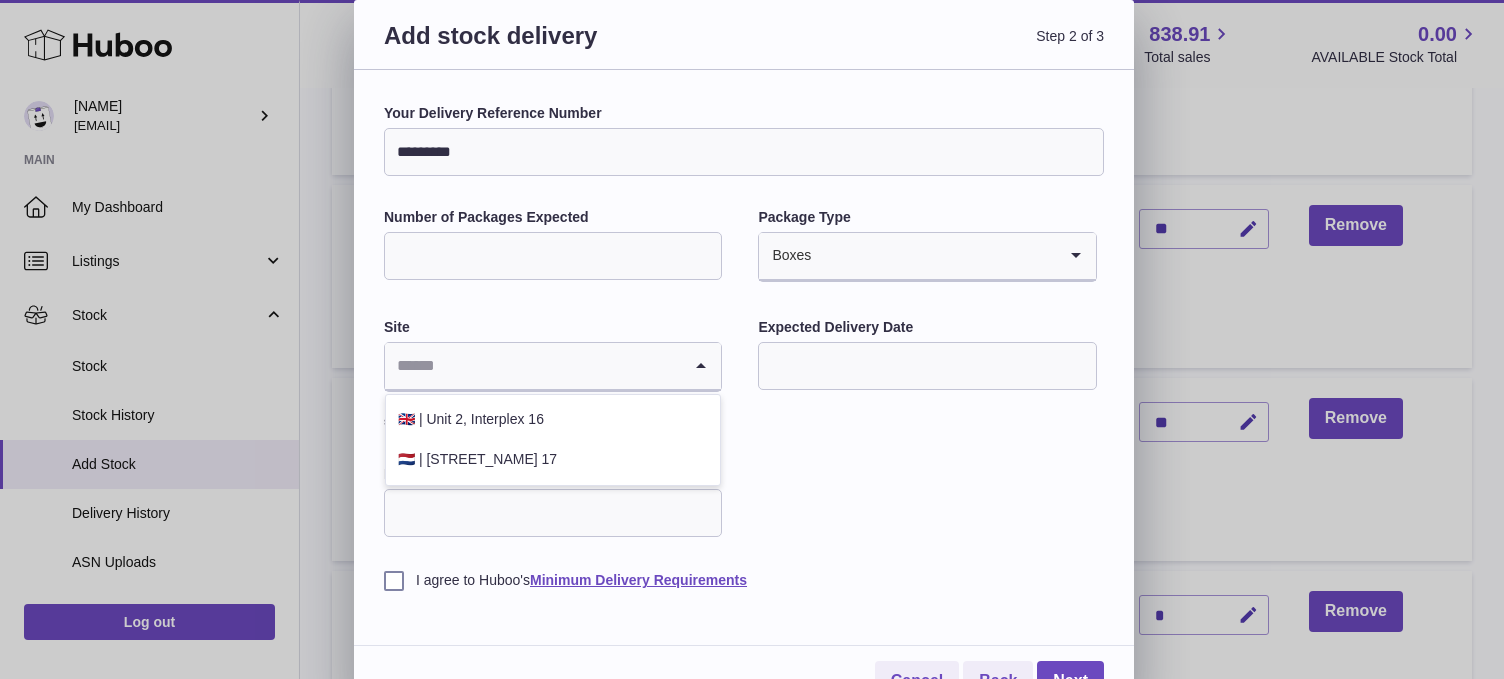 click at bounding box center (533, 366) 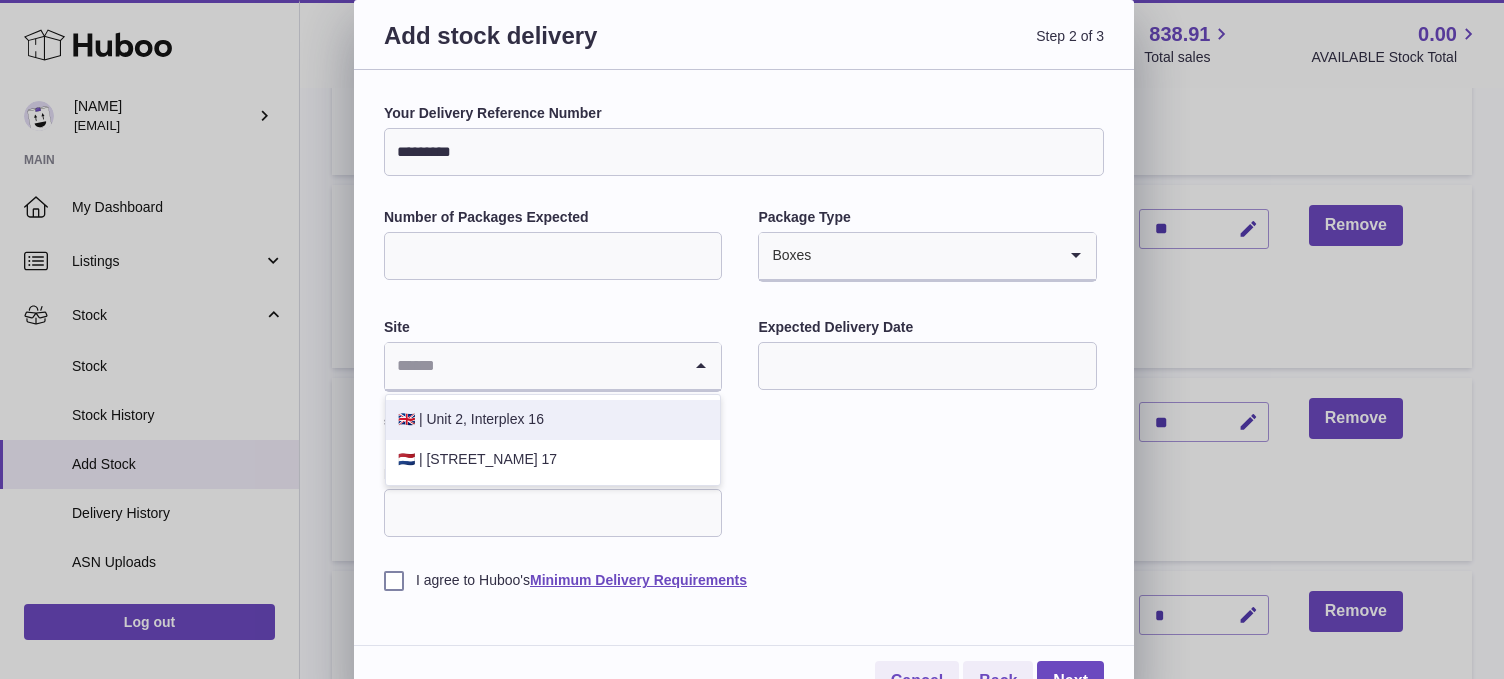 click on "🇬🇧 | Unit 2, Interplex 16" at bounding box center (553, 420) 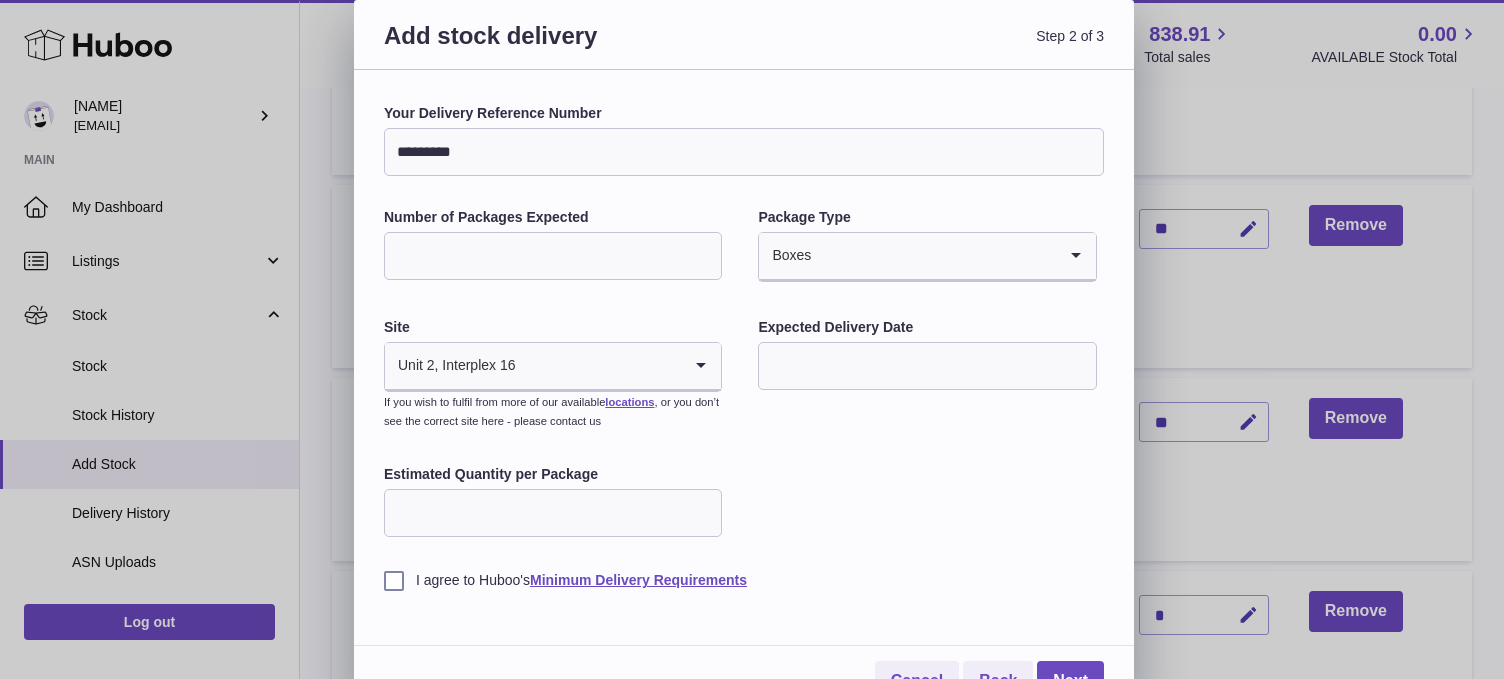 click at bounding box center [927, 366] 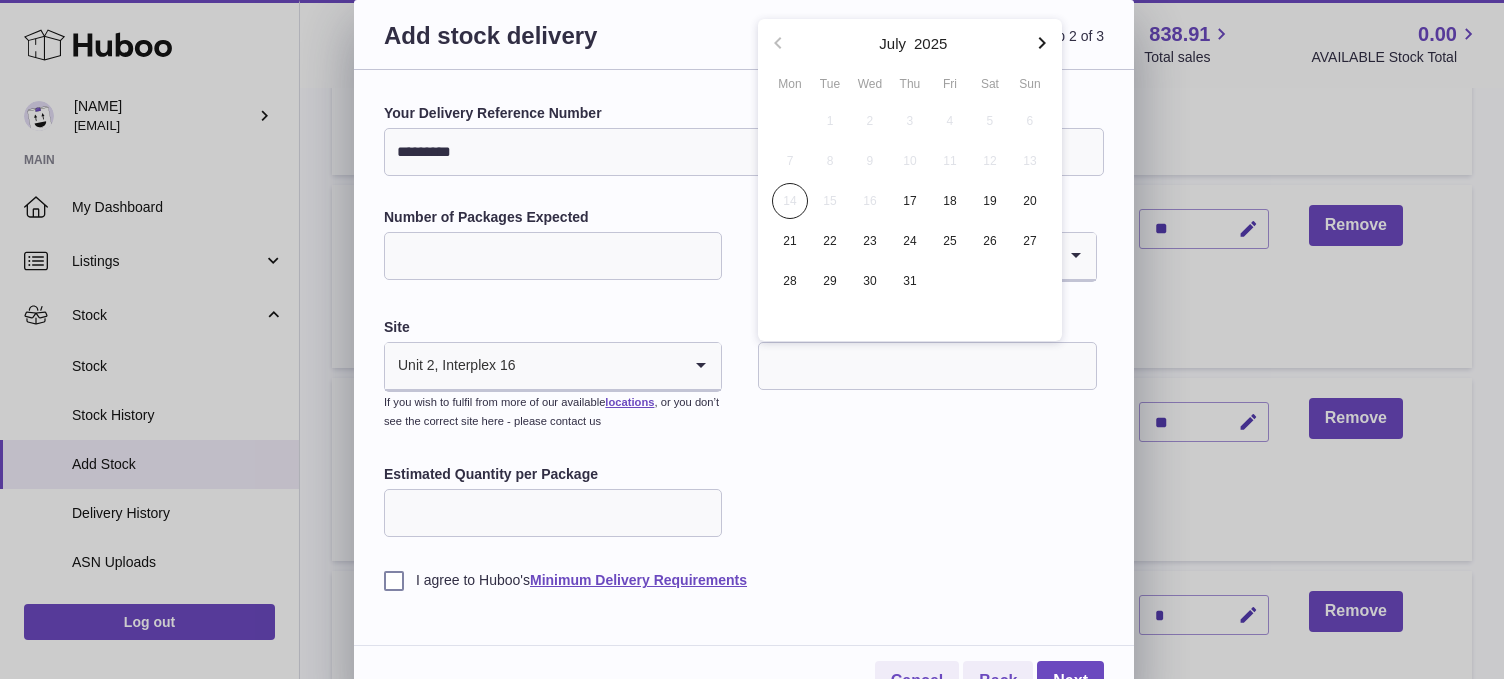 click 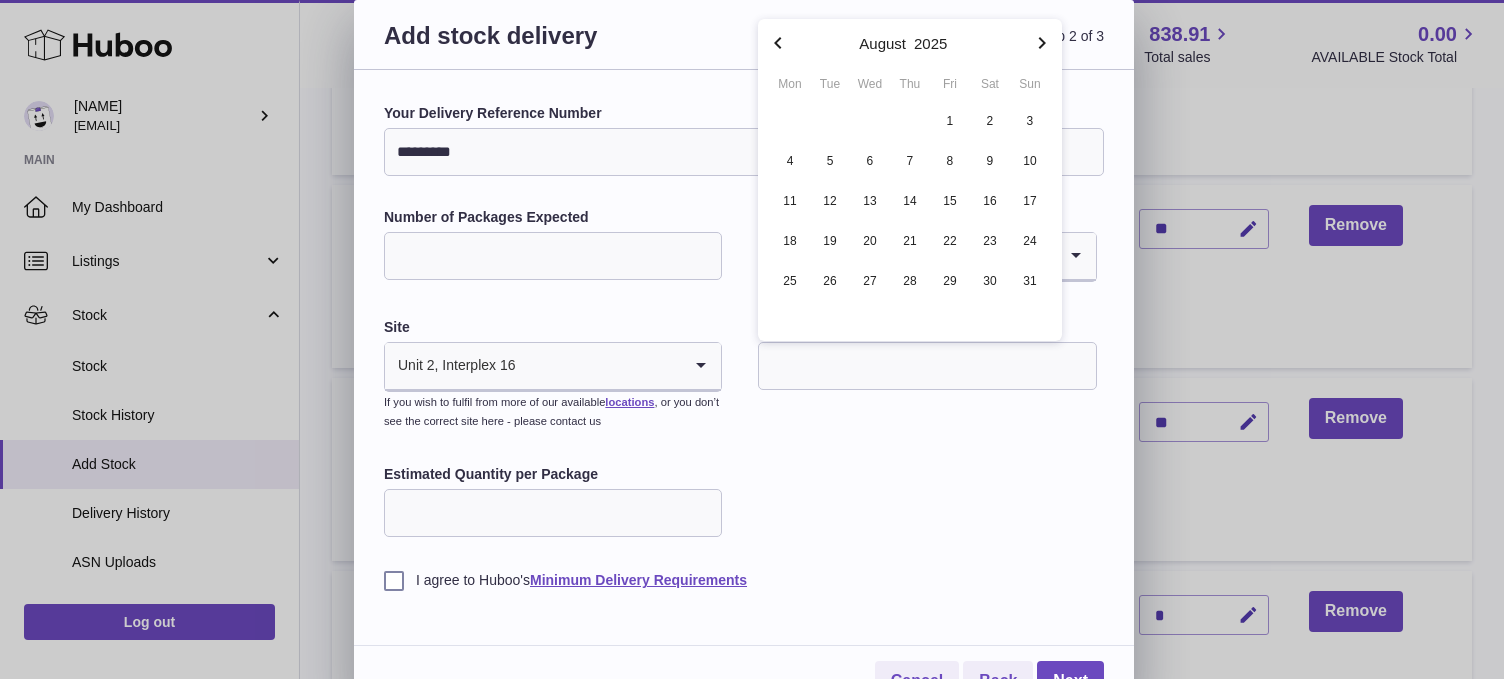 click 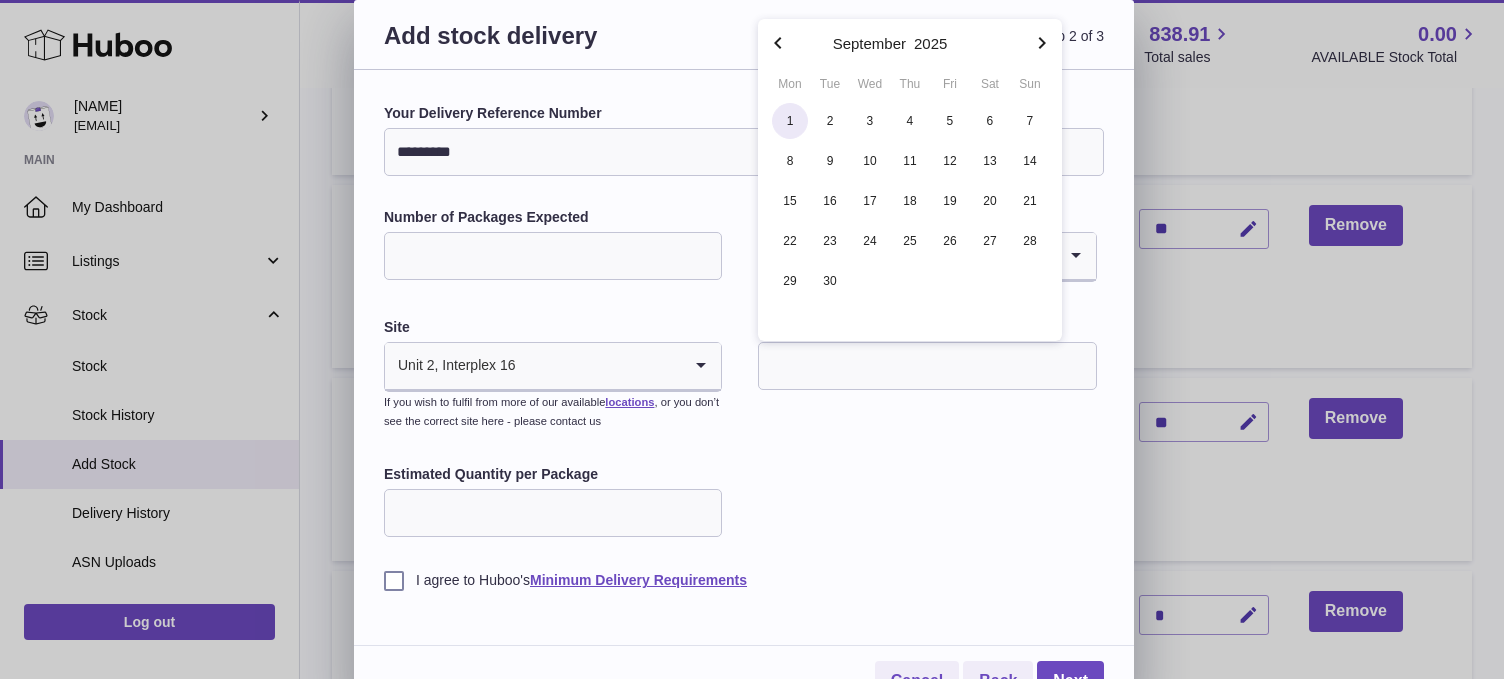 click on "1" at bounding box center (790, 121) 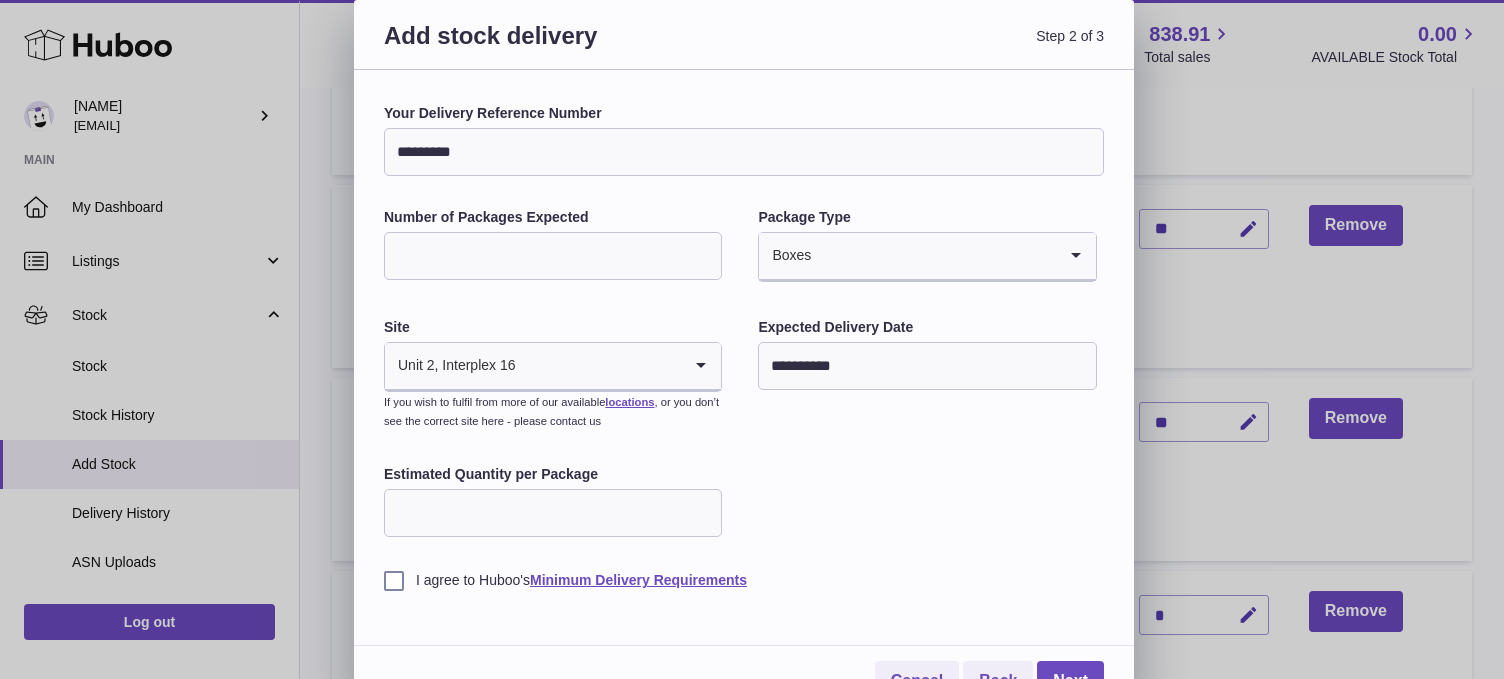 click on "Site
Unit 2, Interplex 16
Loading...       If you wish to fulfil from more of our available  locations , or you don’t see the correct site here - please contact us" at bounding box center (553, 376) 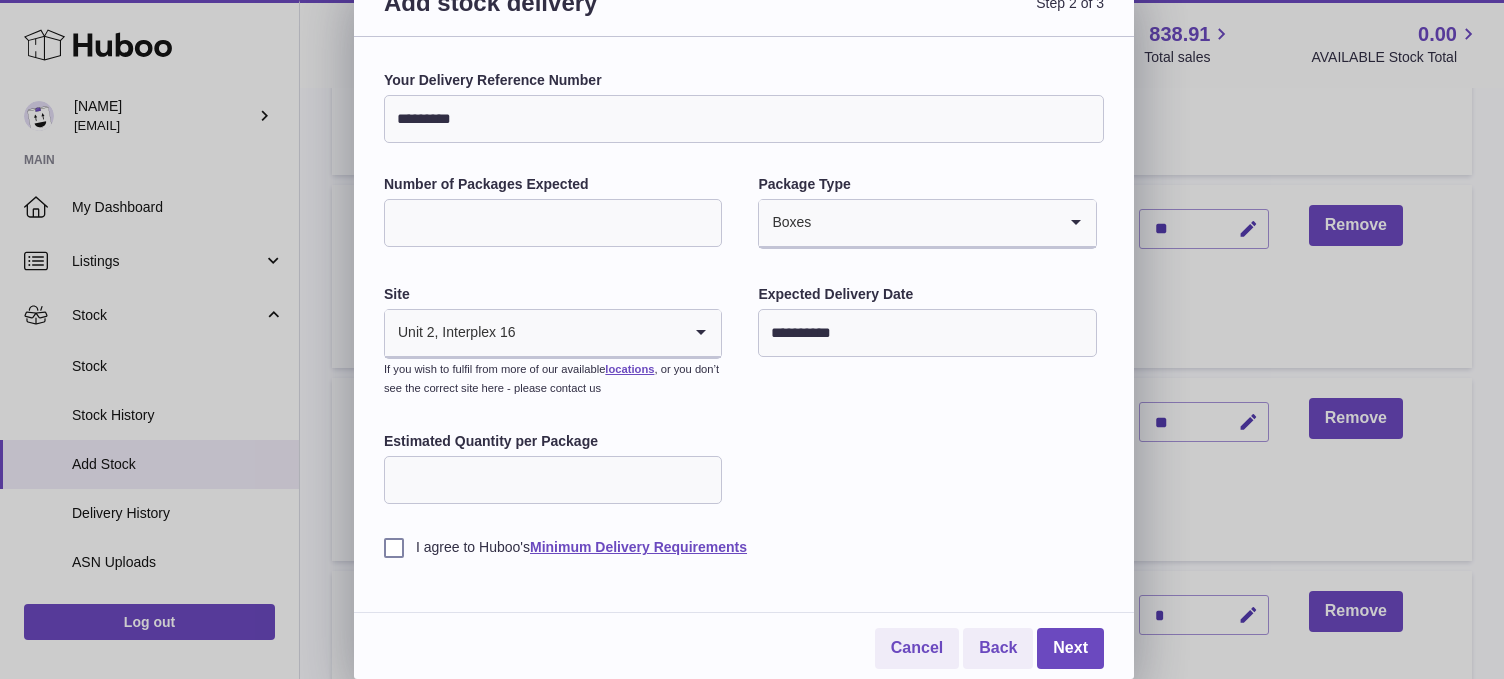 click on "Estimated Quantity per Package" at bounding box center (553, 480) 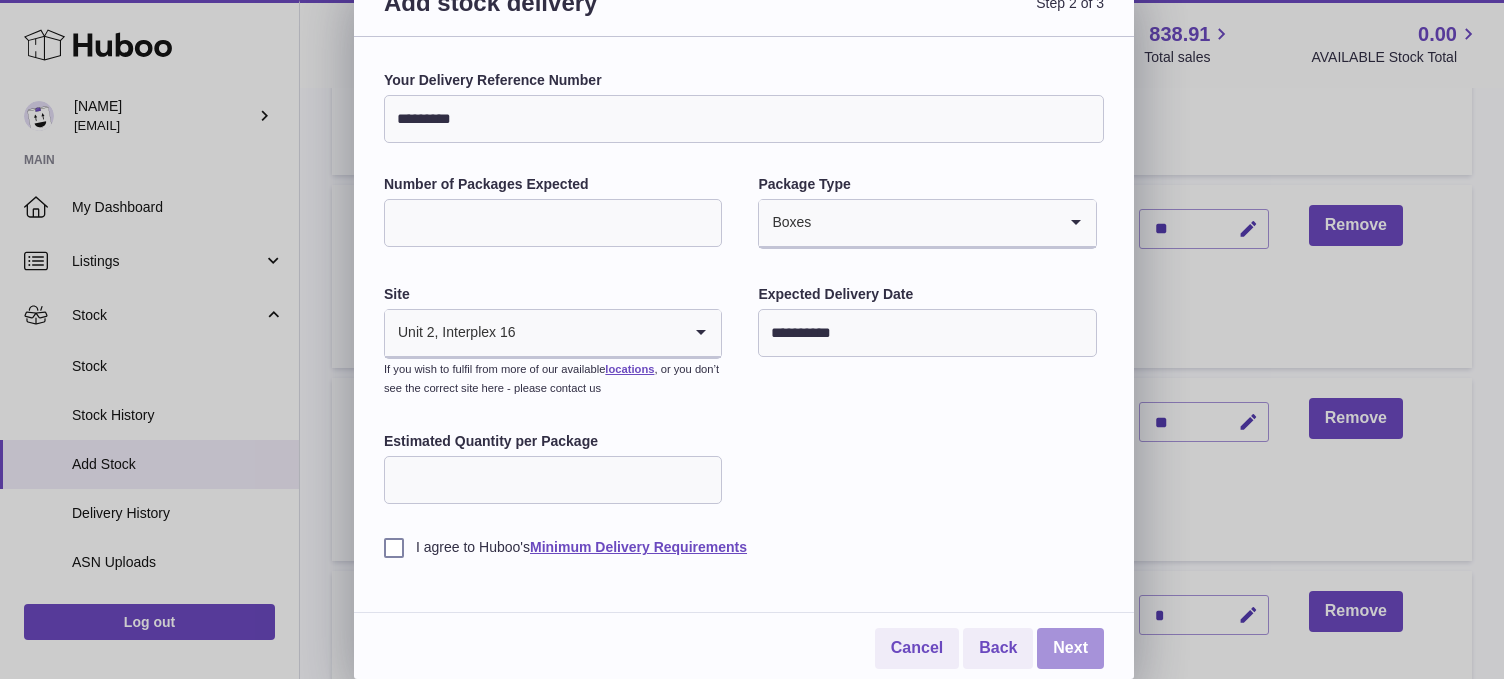 click on "Next" at bounding box center (1070, 648) 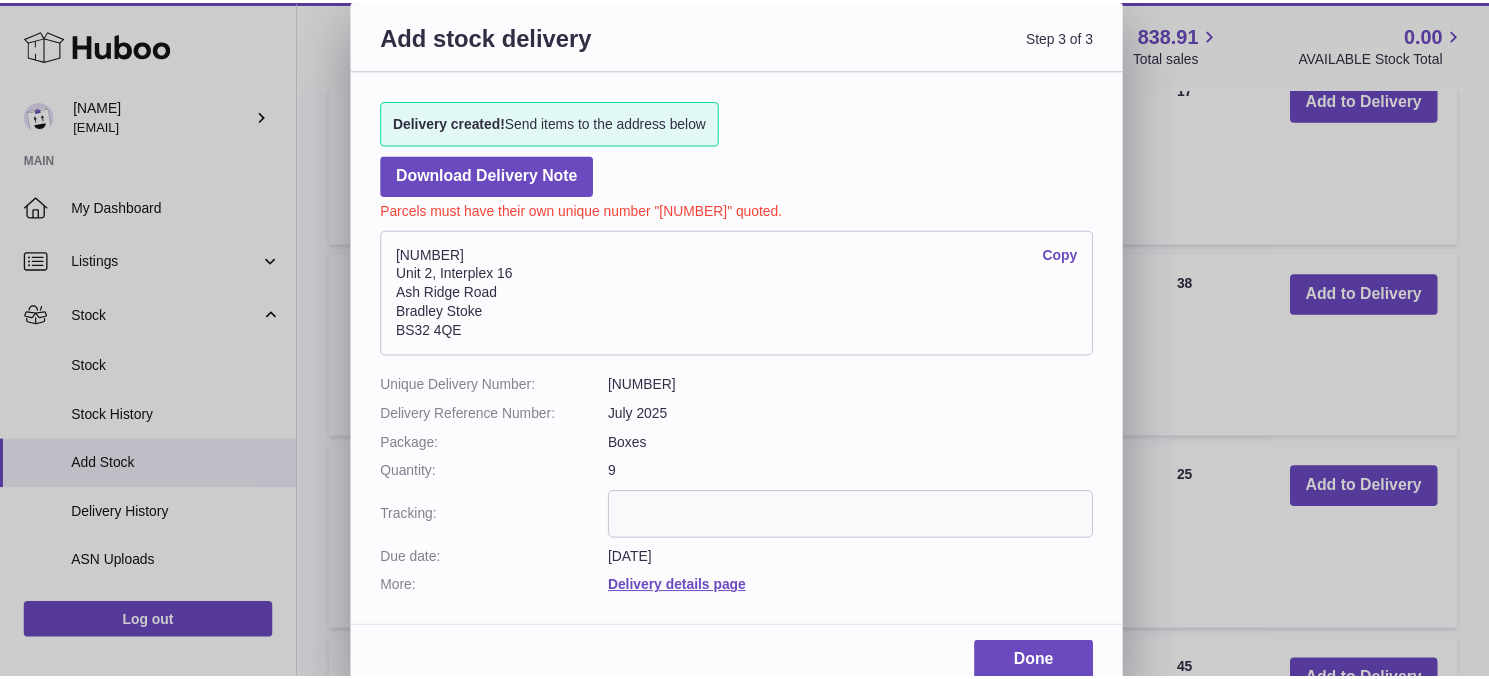 scroll, scrollTop: 1139, scrollLeft: 0, axis: vertical 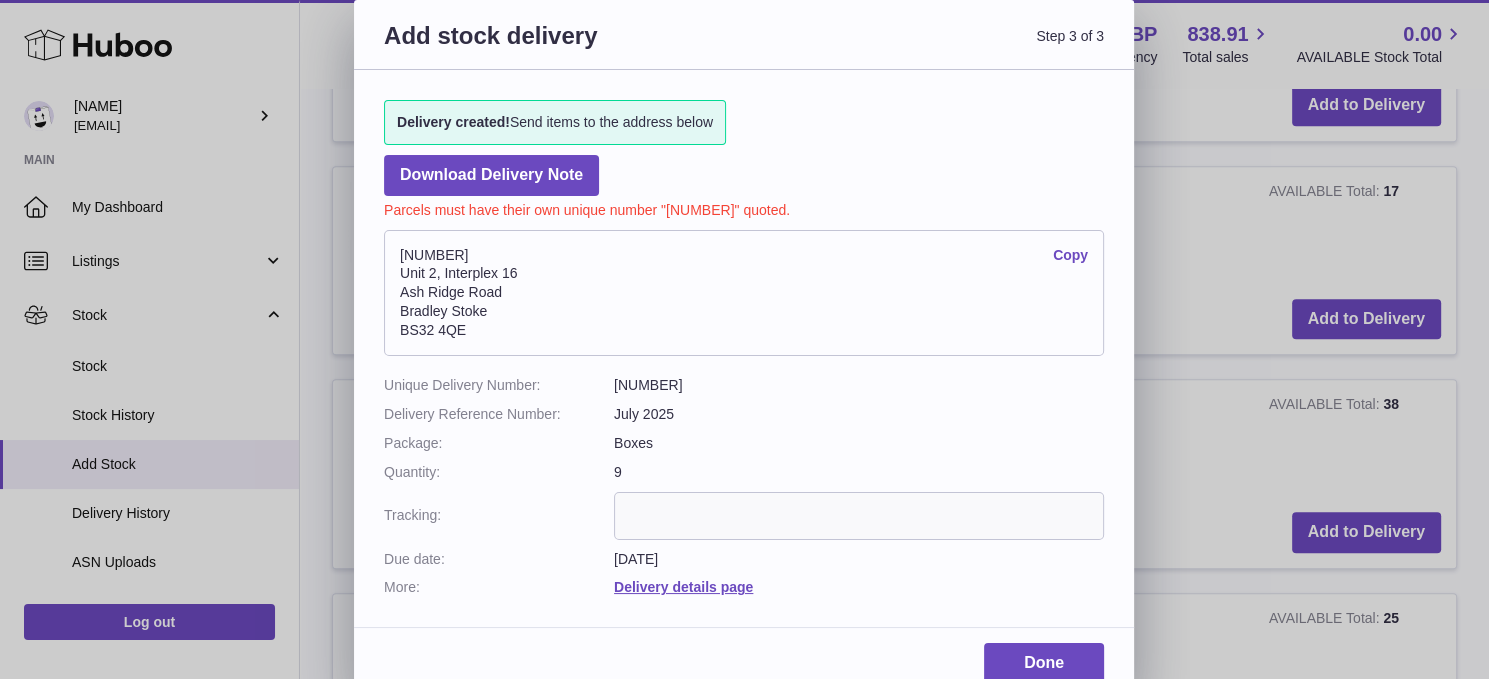 click on "Copy" at bounding box center (1070, 255) 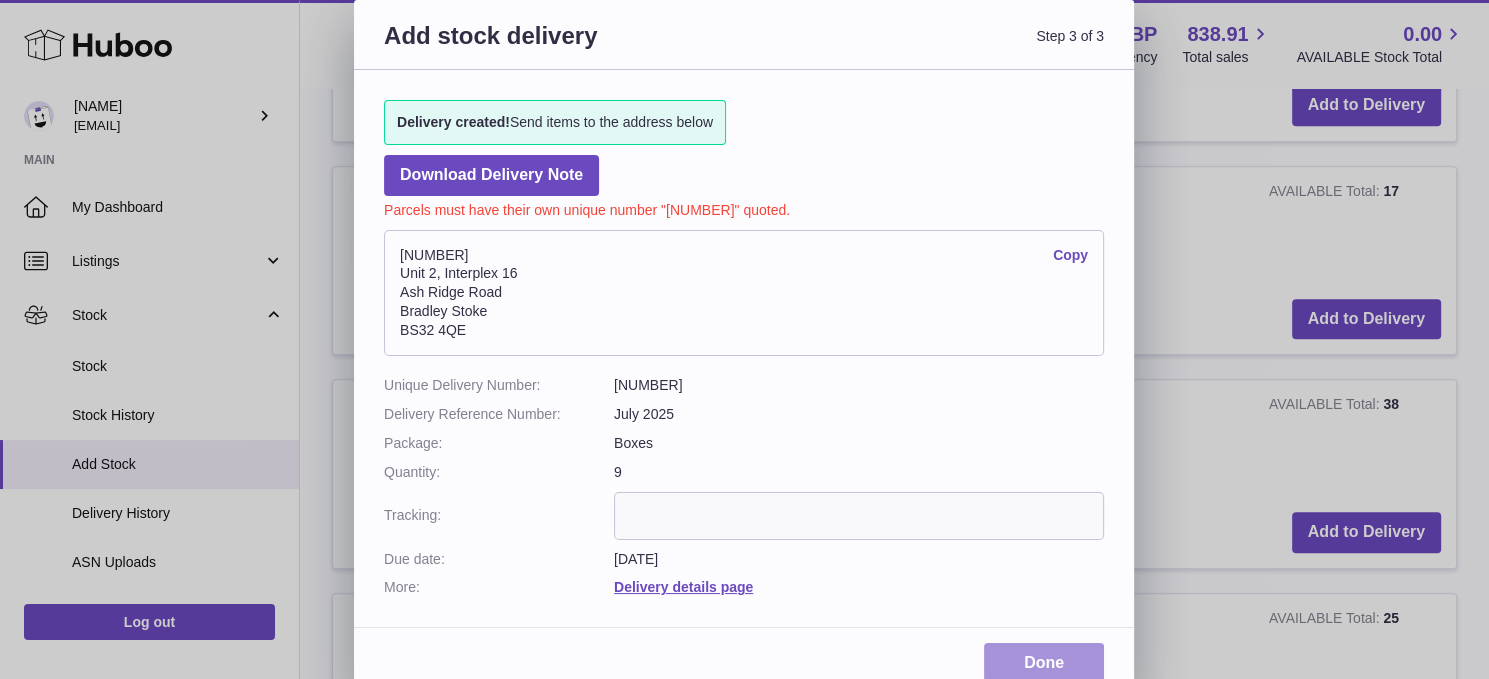click on "Done" at bounding box center [1044, 663] 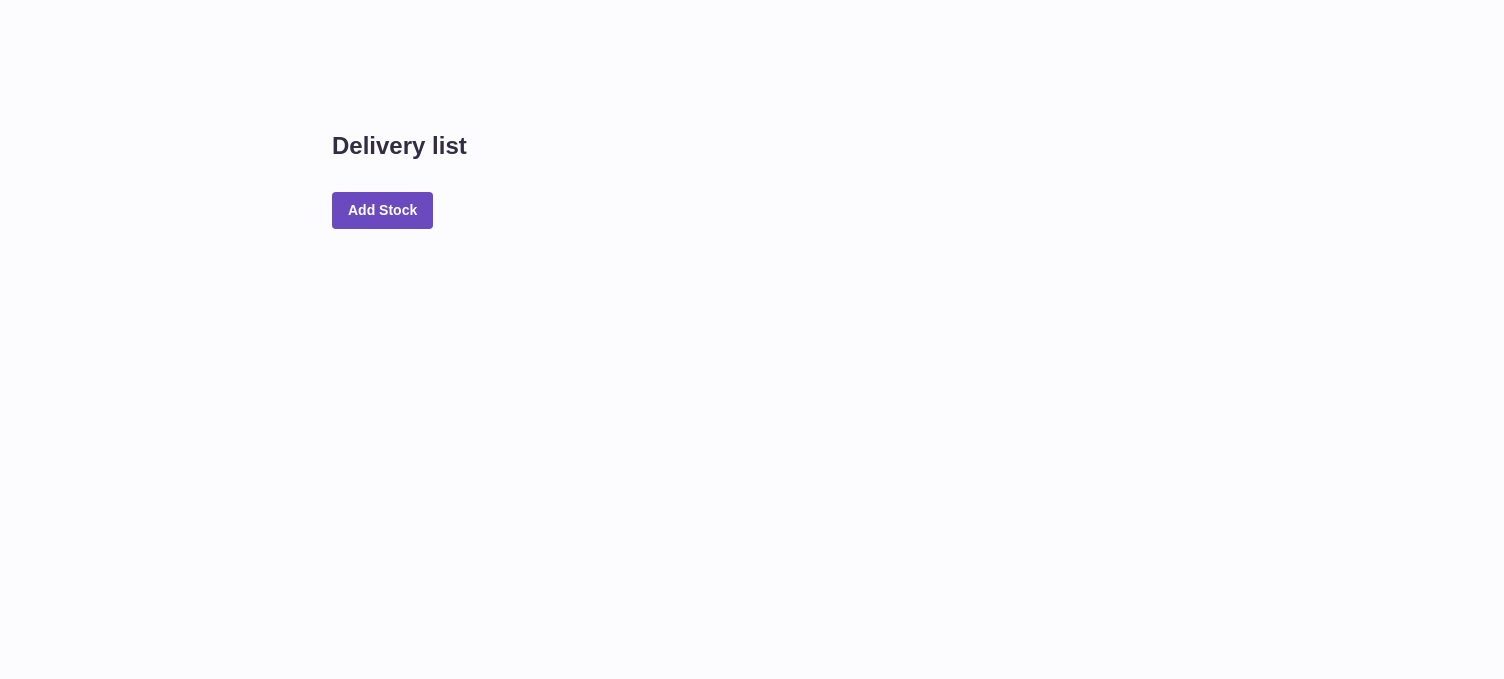 scroll, scrollTop: 0, scrollLeft: 0, axis: both 